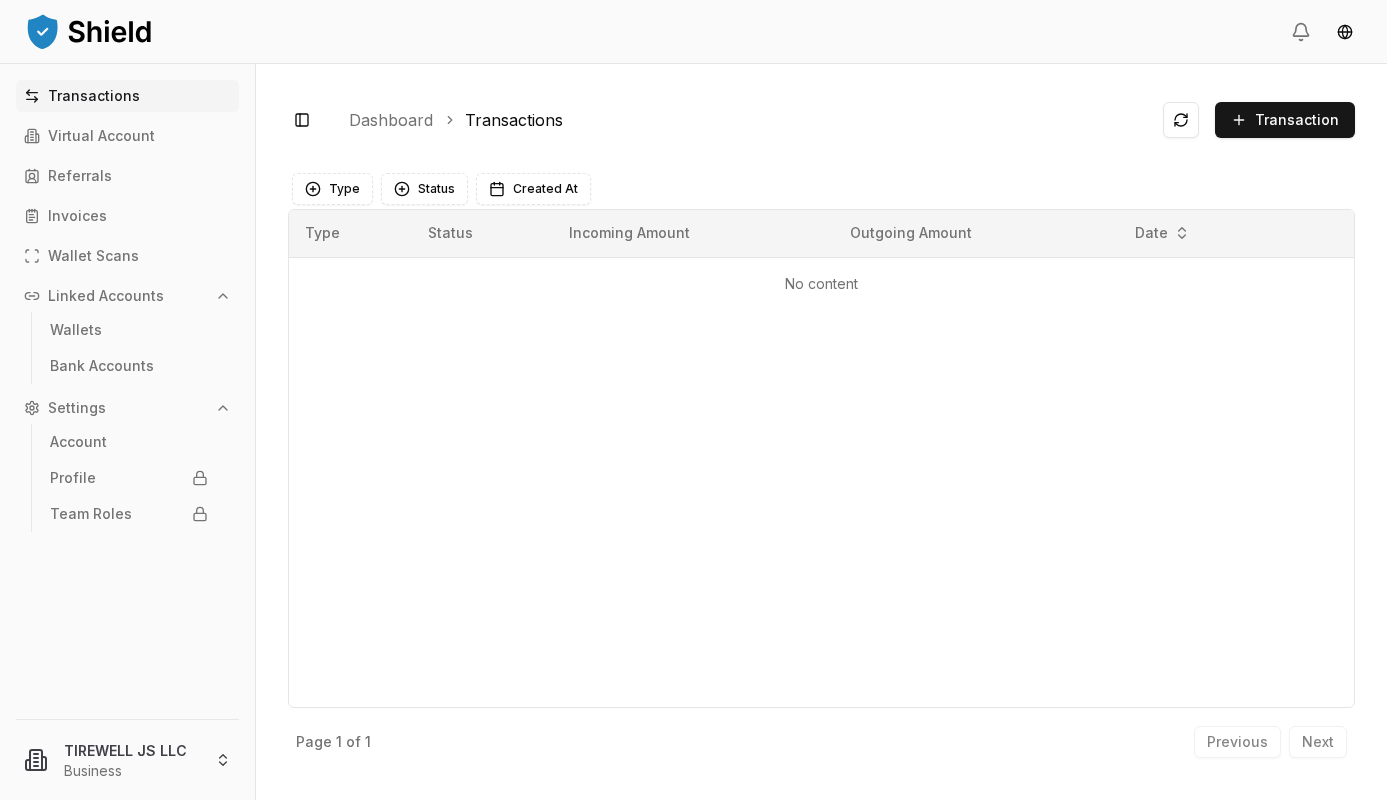 scroll, scrollTop: 0, scrollLeft: 0, axis: both 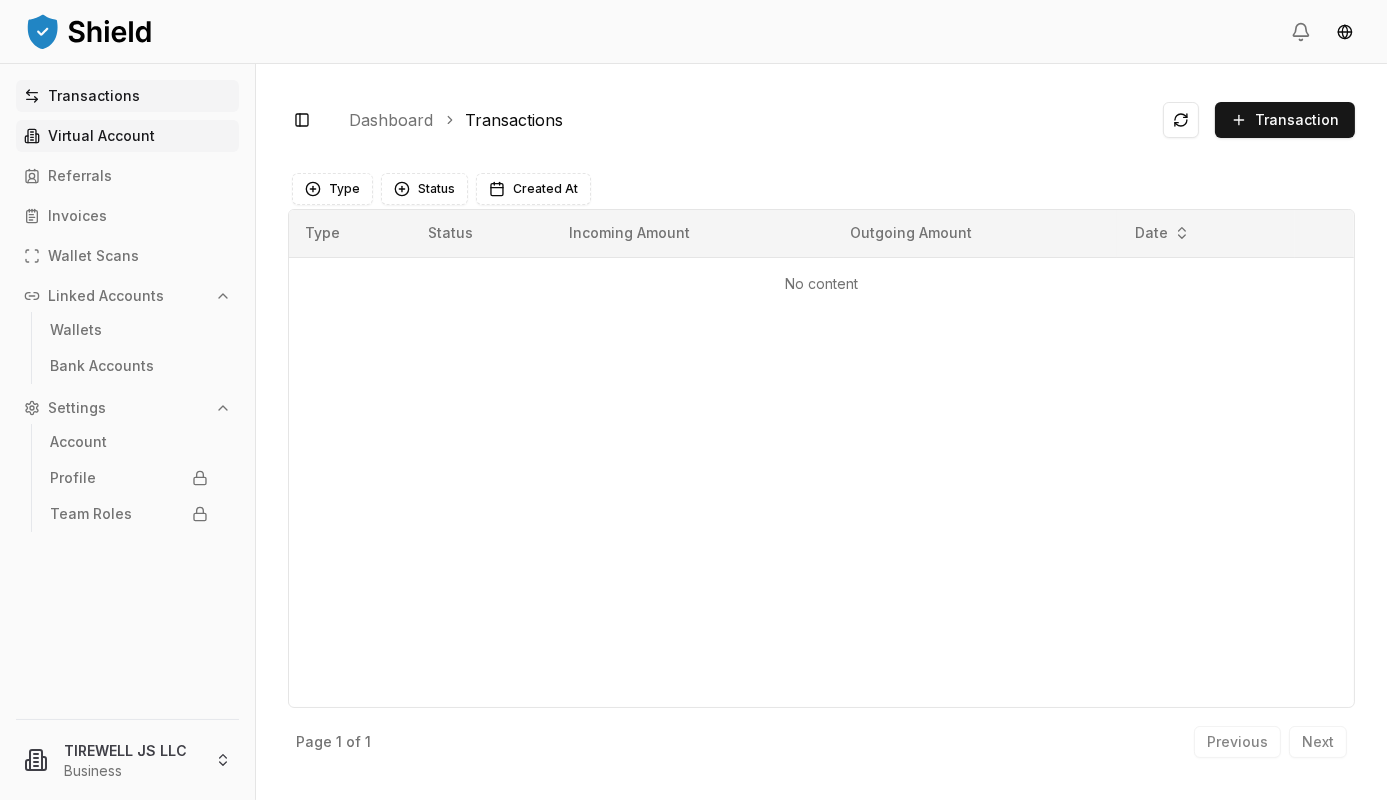 click on "Virtual Account" at bounding box center [127, 136] 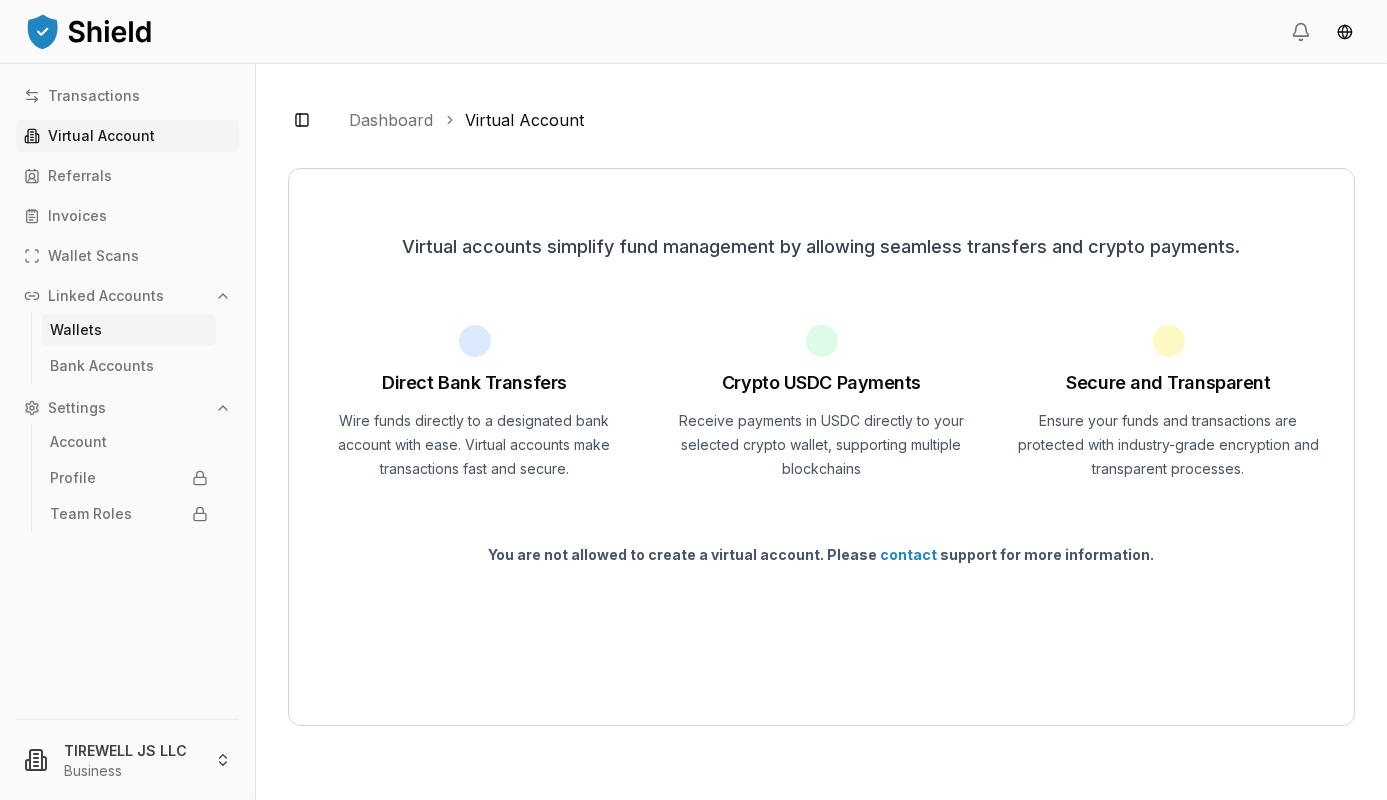 click on "Wallets" at bounding box center [76, 330] 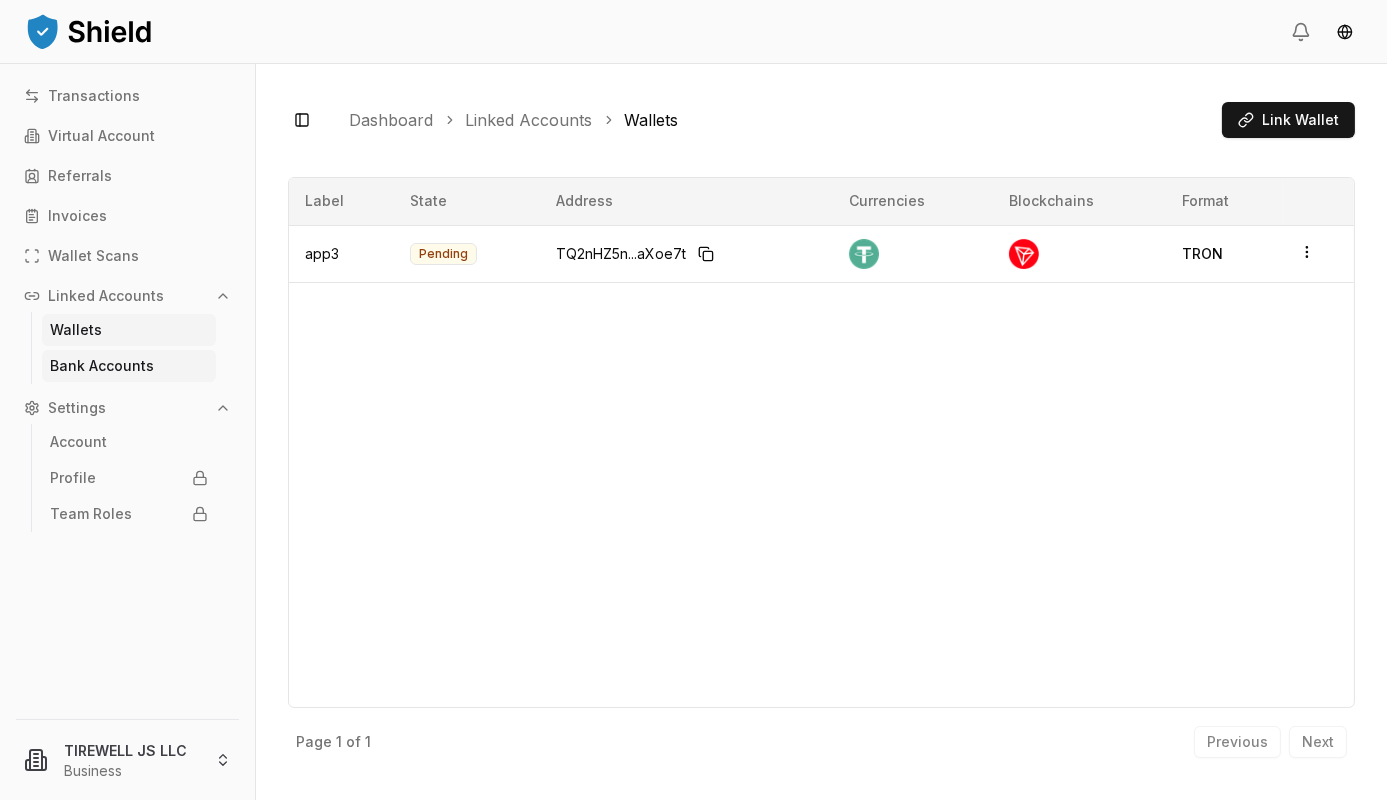 click on "Bank Accounts" at bounding box center (102, 366) 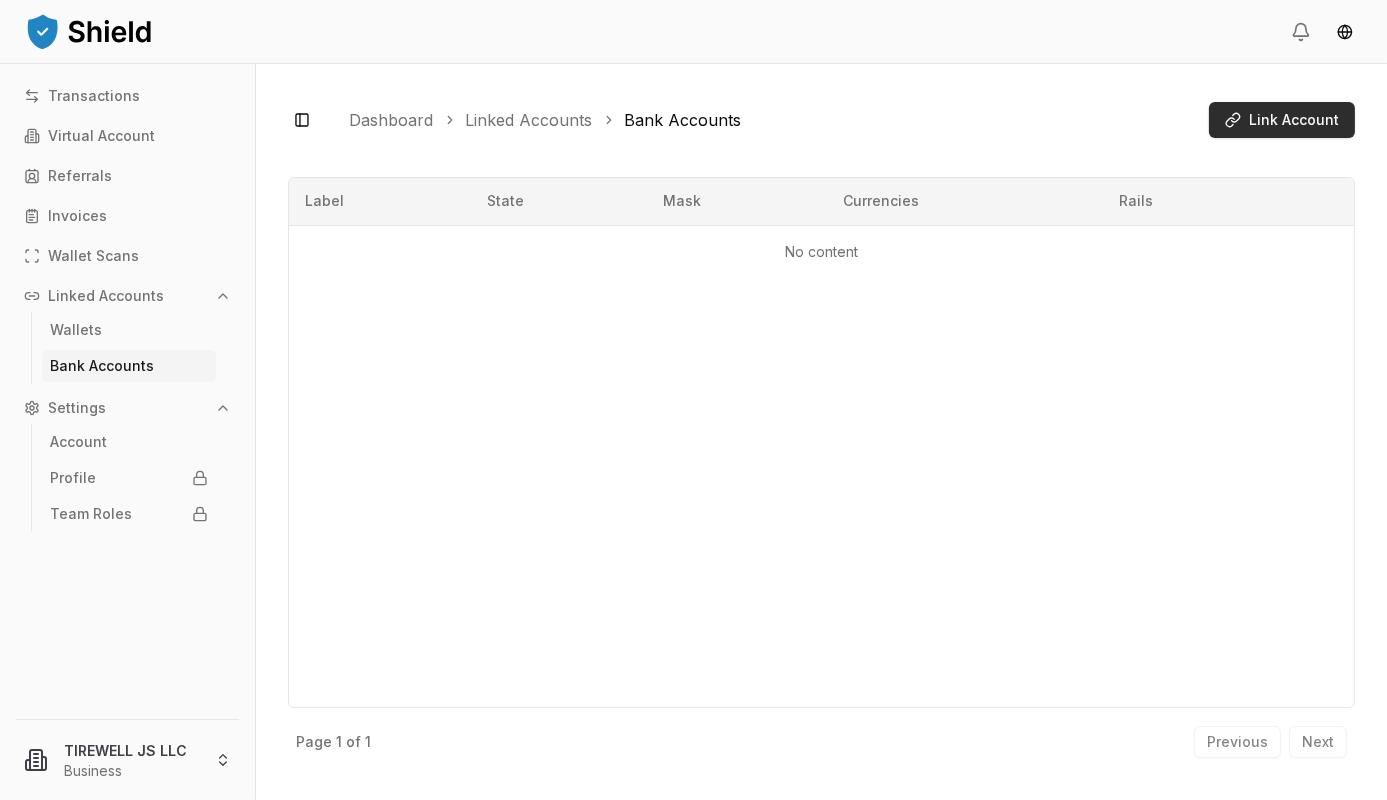 click on "Link Account" at bounding box center (1282, 120) 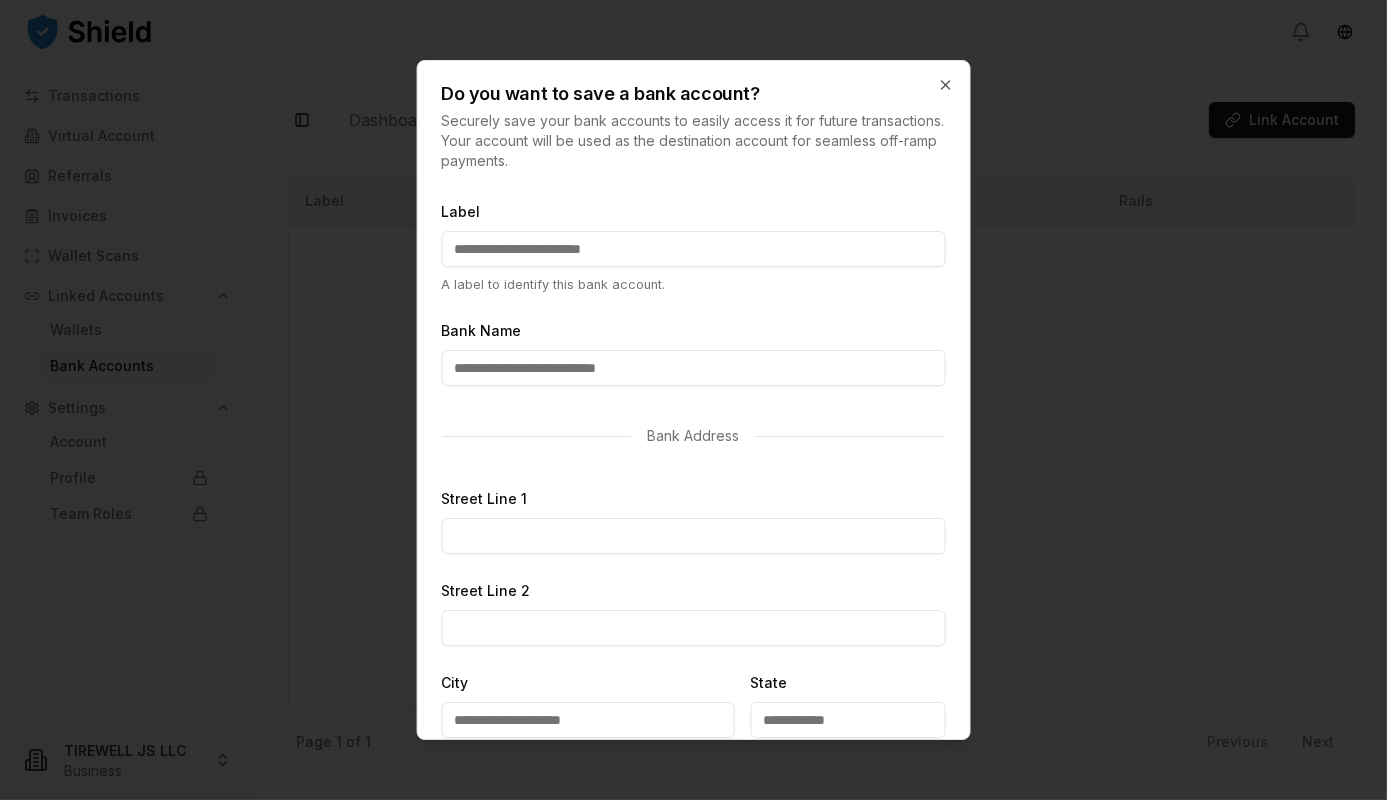 click on "Label" at bounding box center [693, 249] 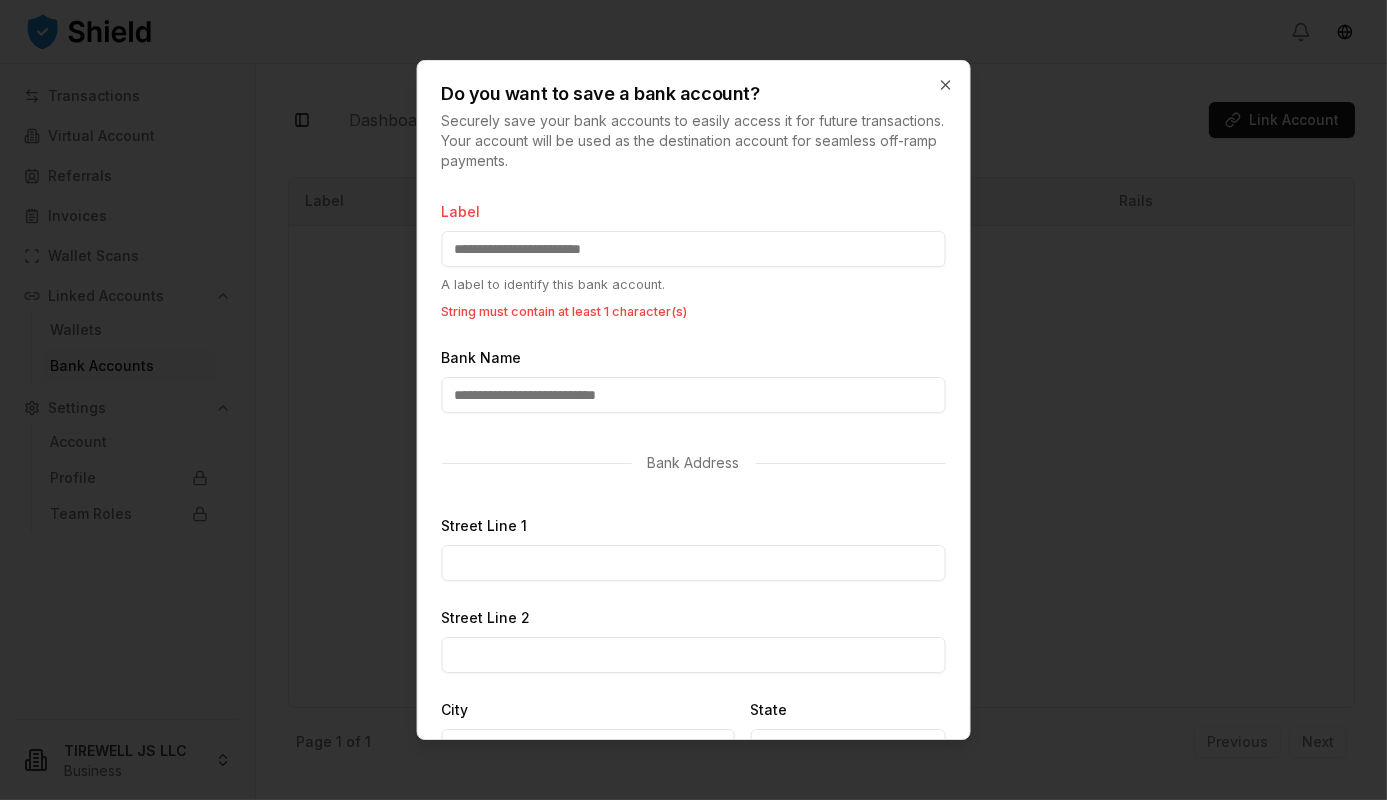 click on "Label" at bounding box center (693, 249) 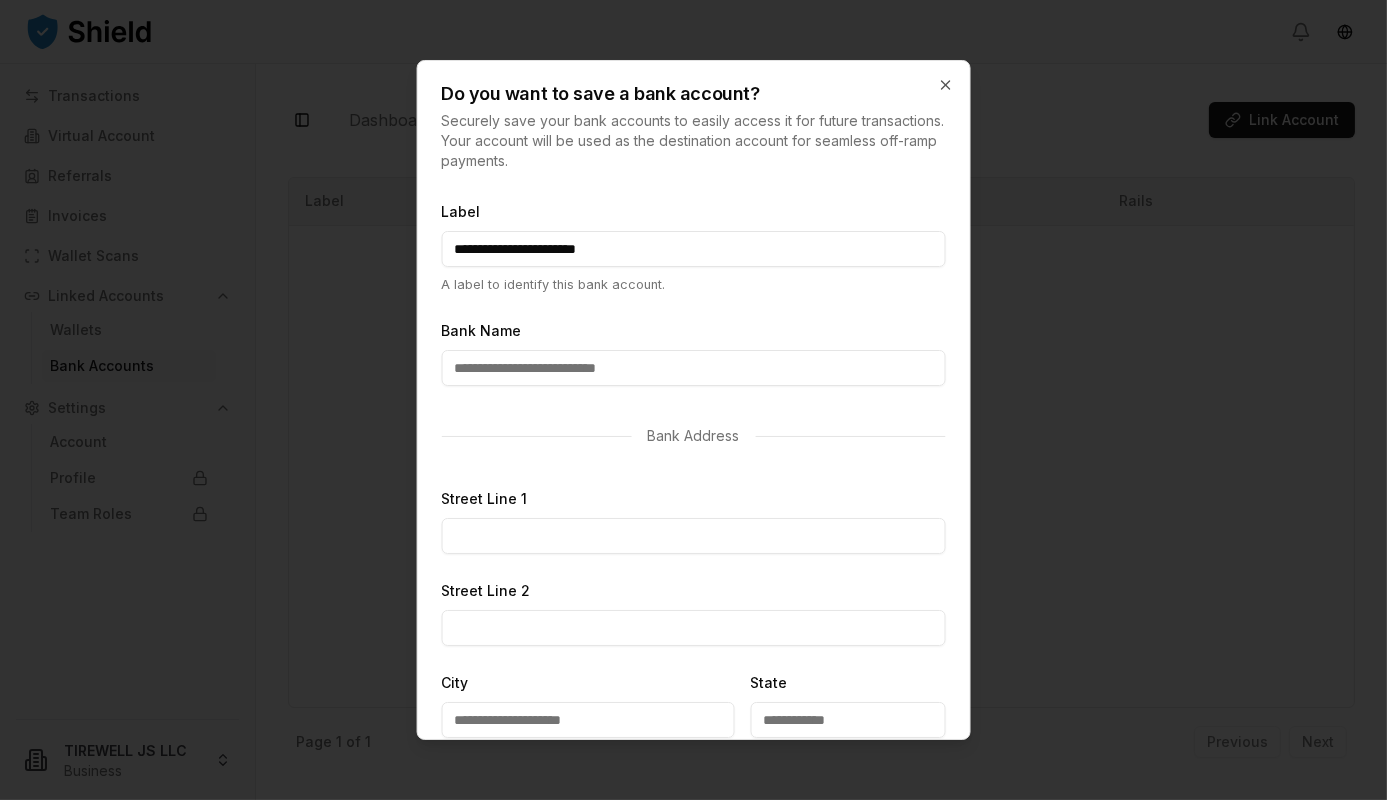 type on "**********" 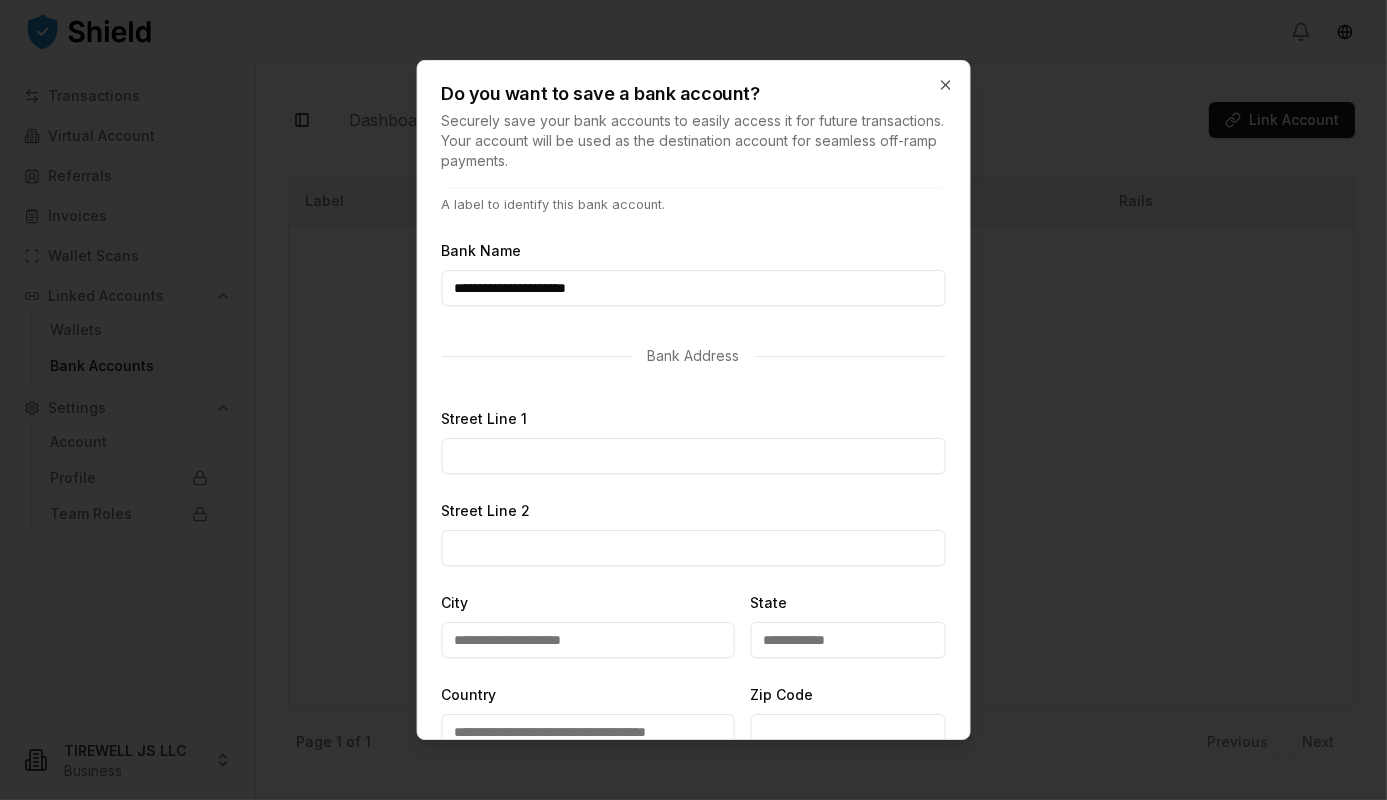 scroll, scrollTop: 100, scrollLeft: 0, axis: vertical 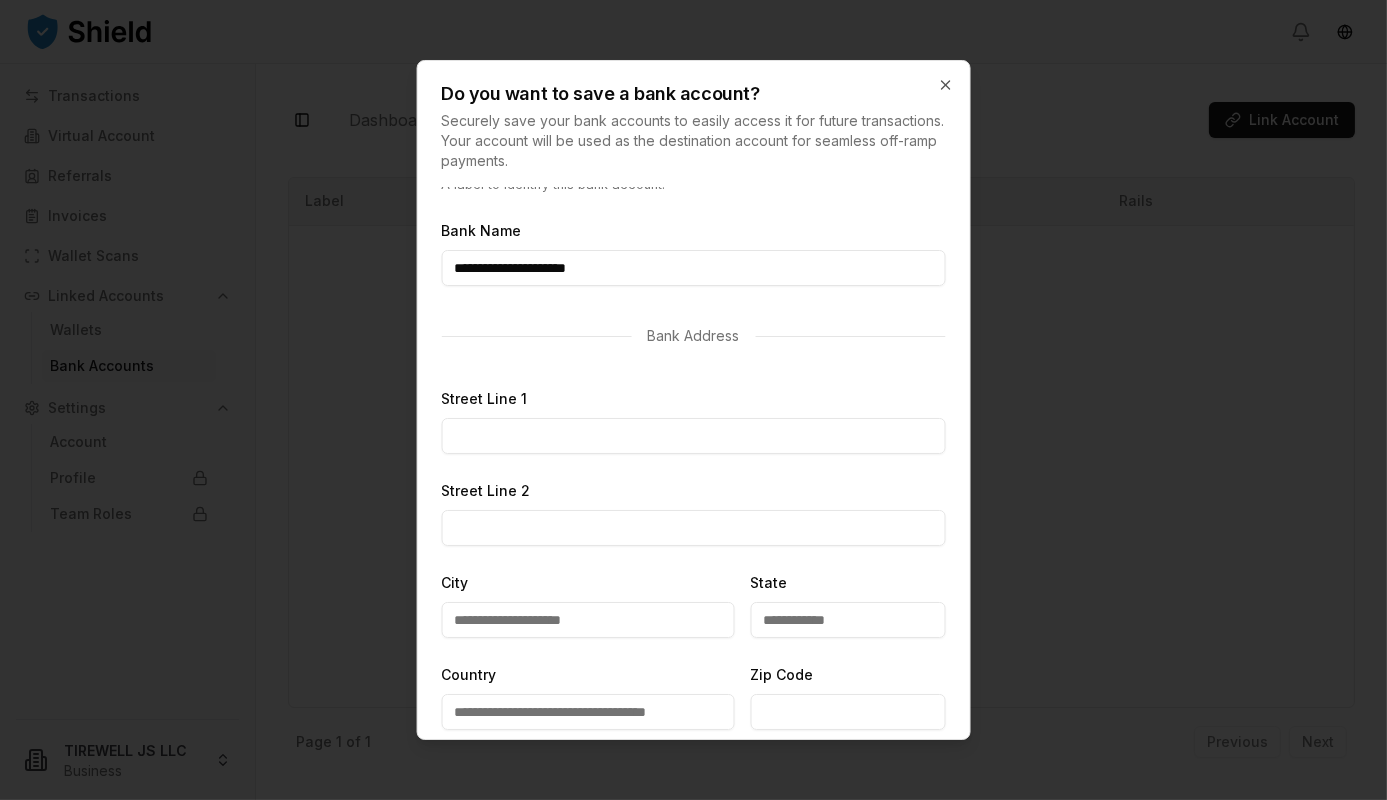 click on "Street Line 1" at bounding box center [693, 436] 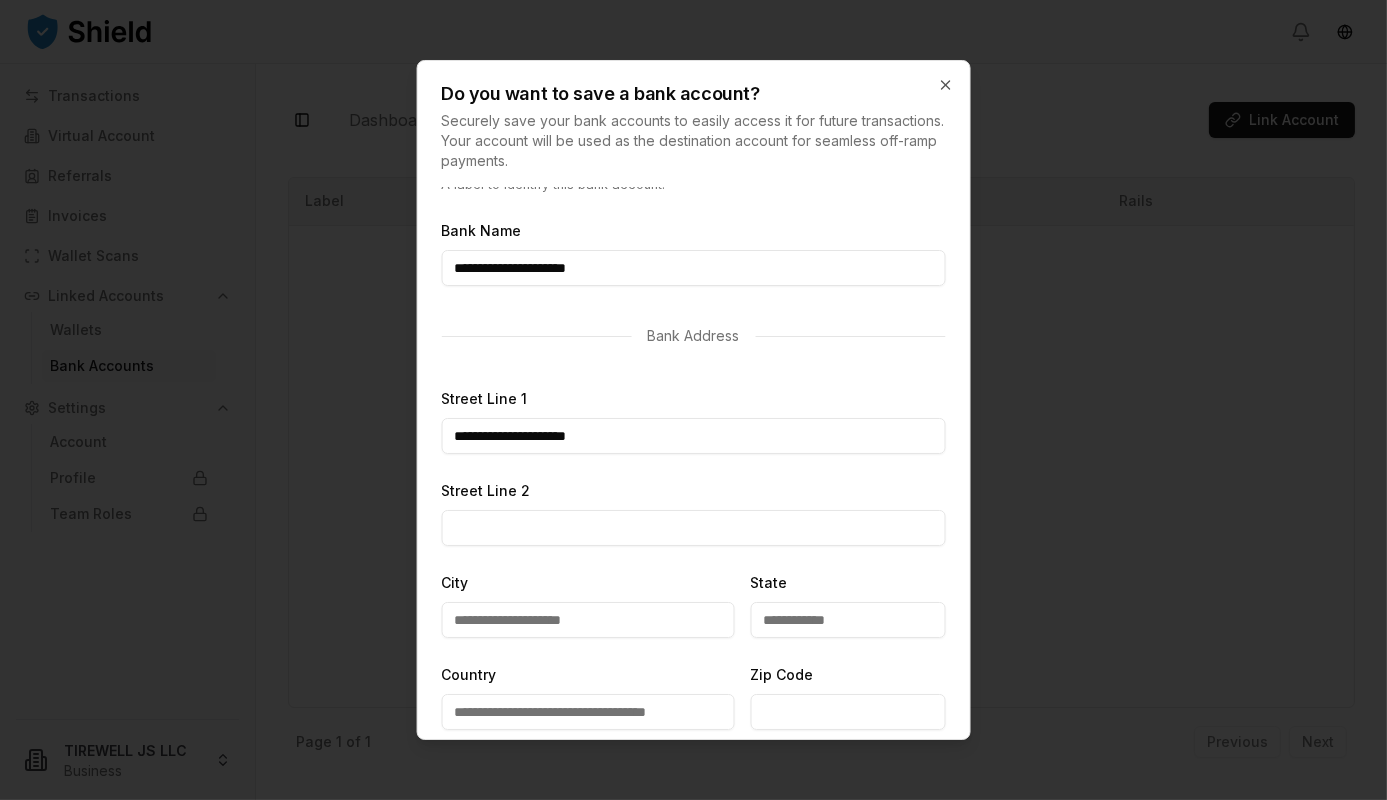 type on "*****" 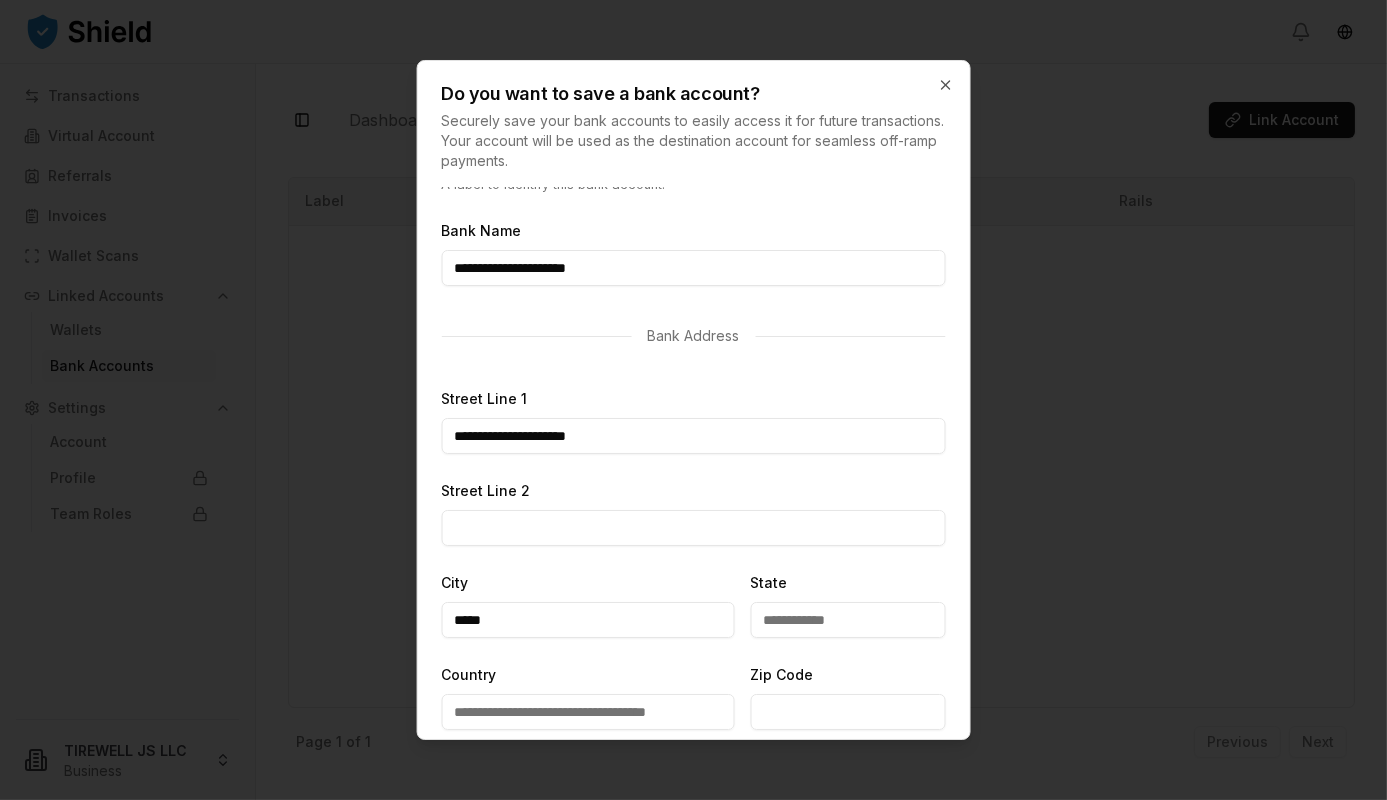 type on "**" 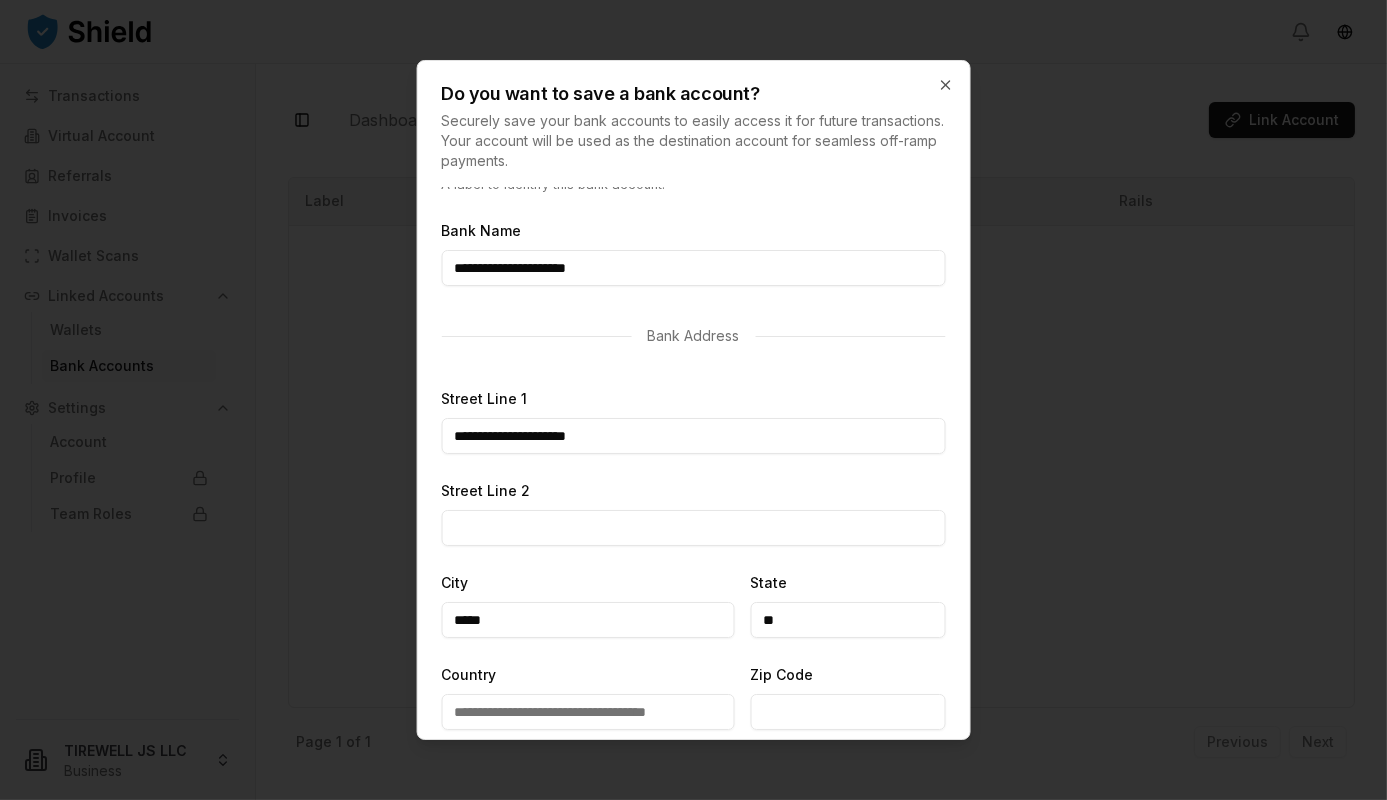 type on "**********" 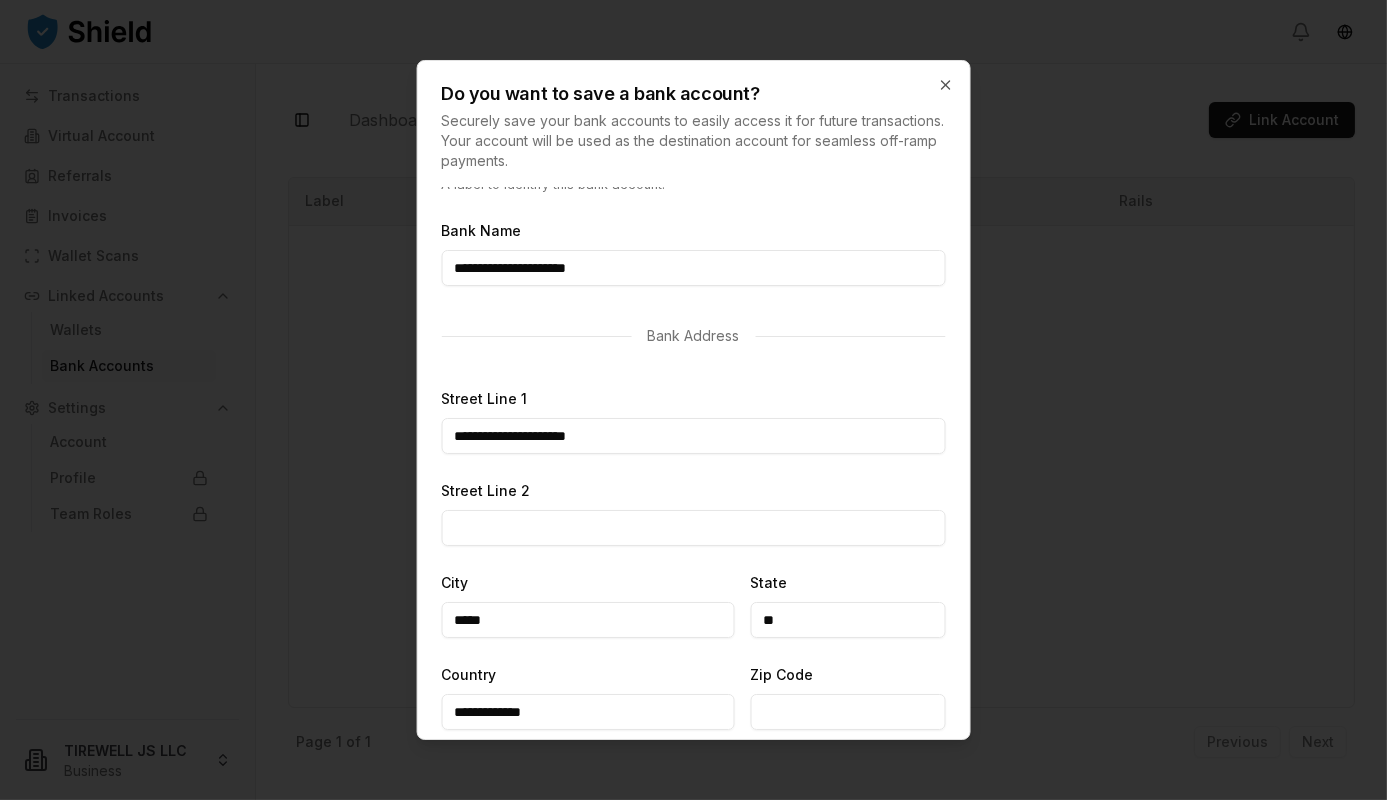 type on "*****" 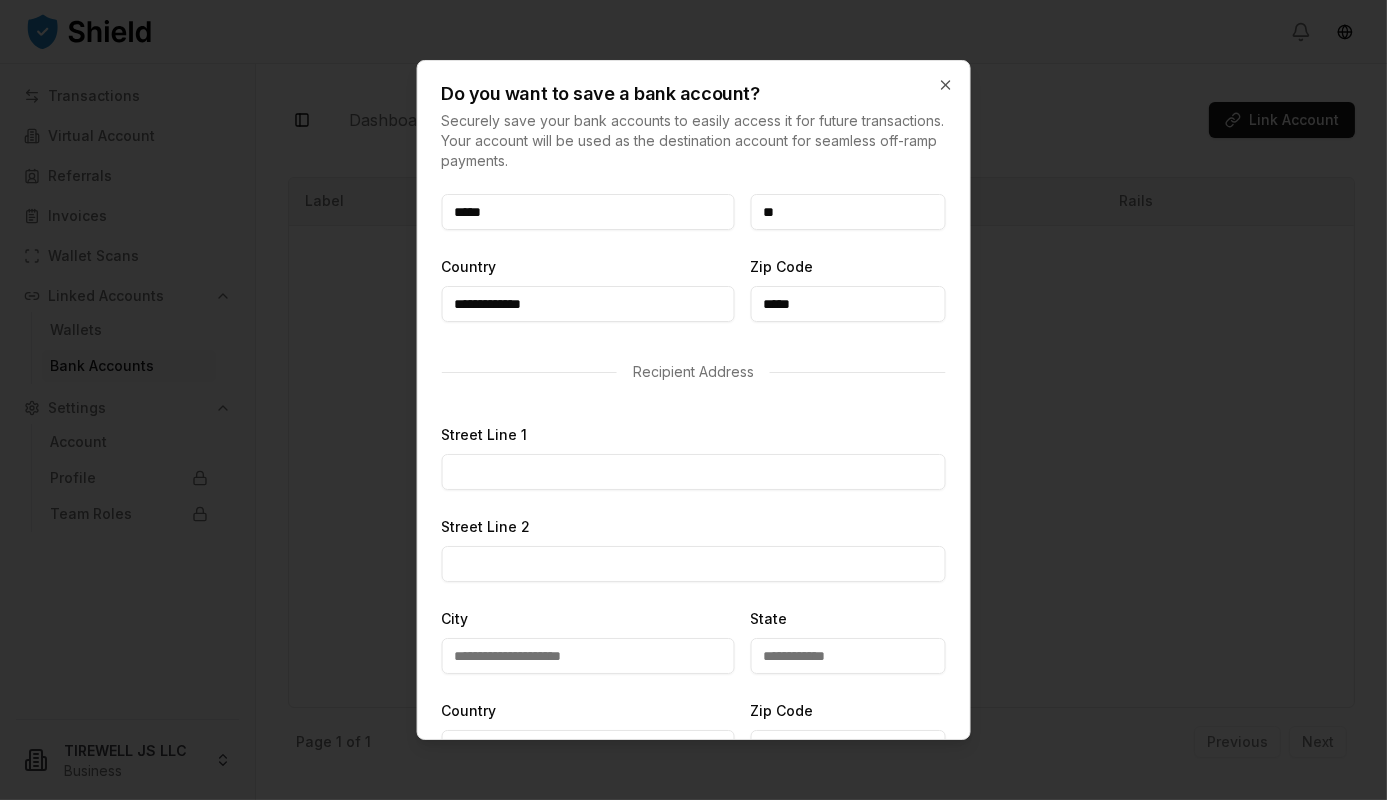scroll, scrollTop: 600, scrollLeft: 0, axis: vertical 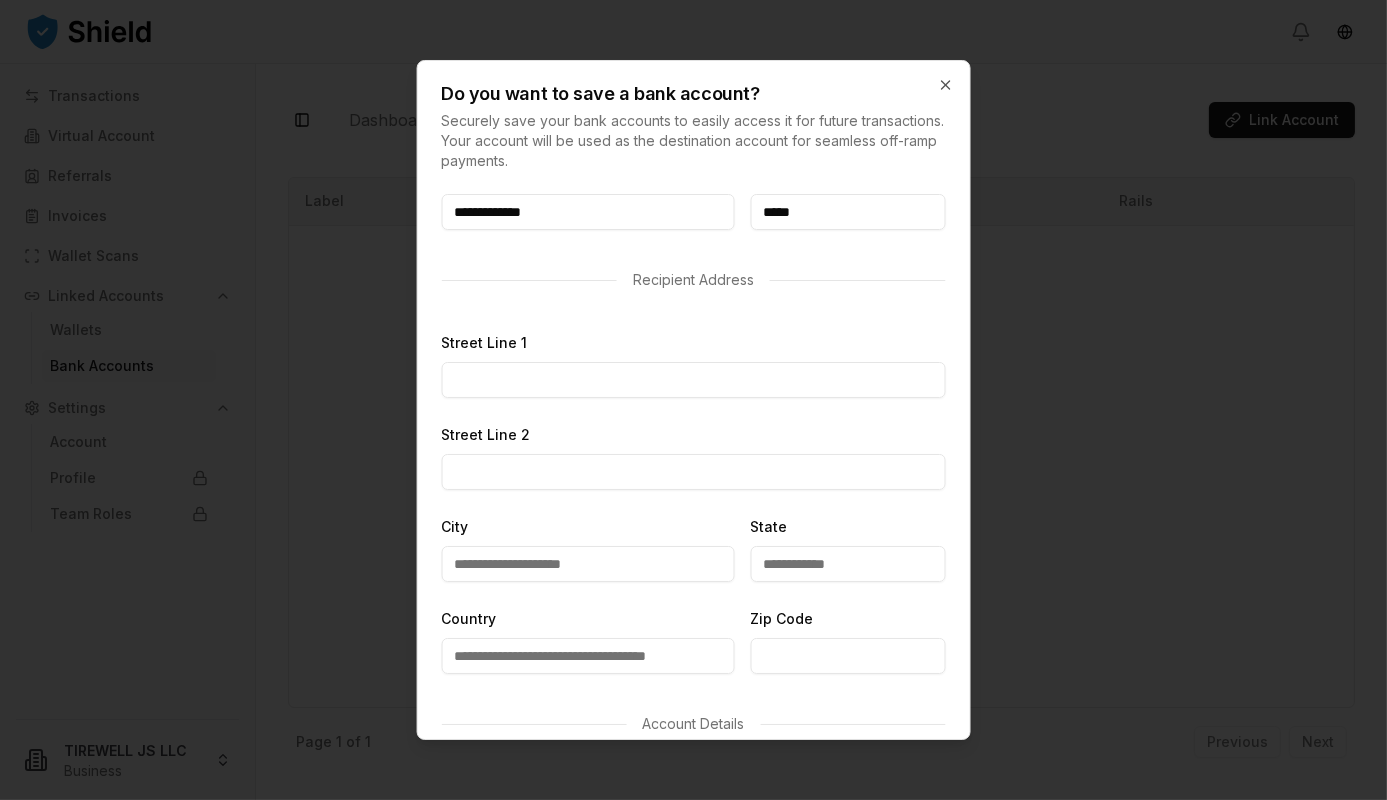click on "Street Line 1" at bounding box center (693, 380) 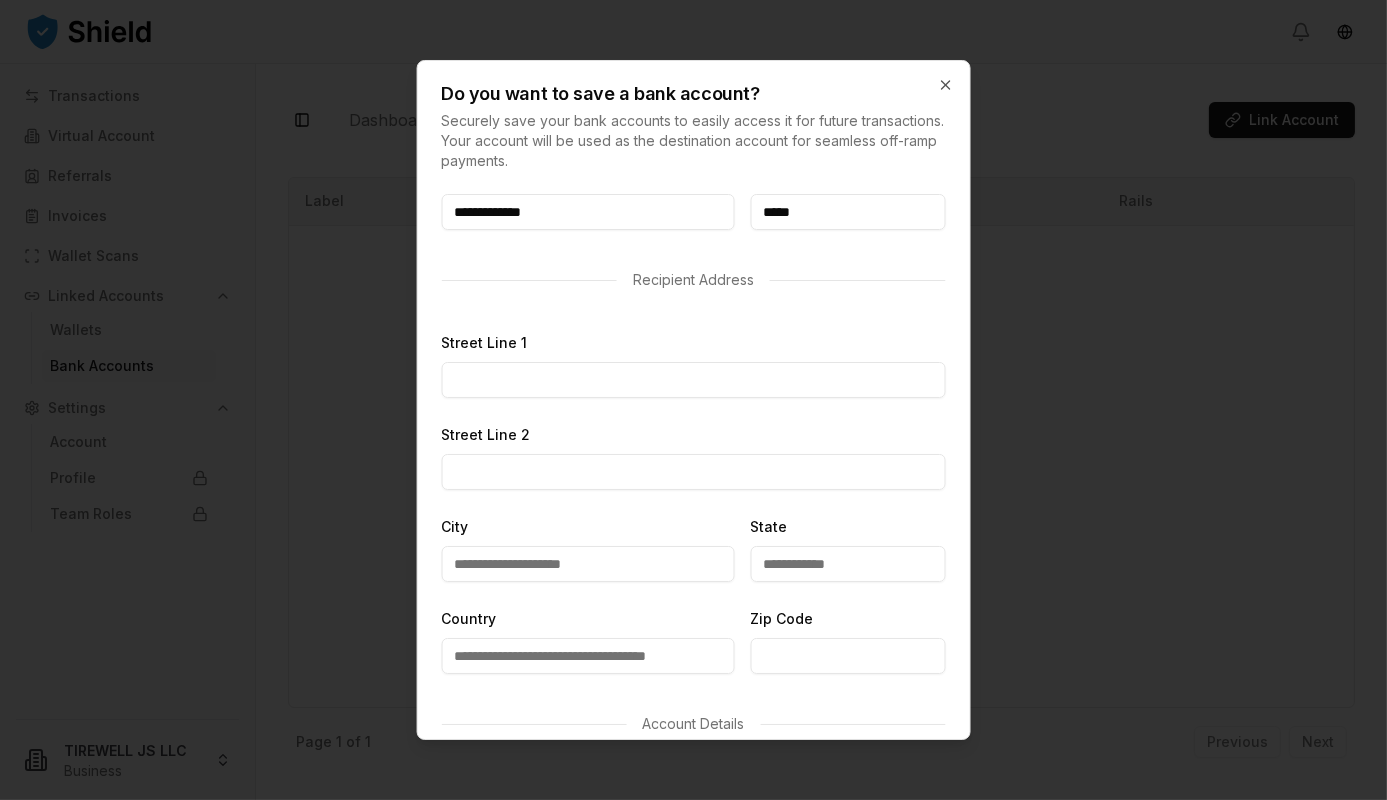 type on "**********" 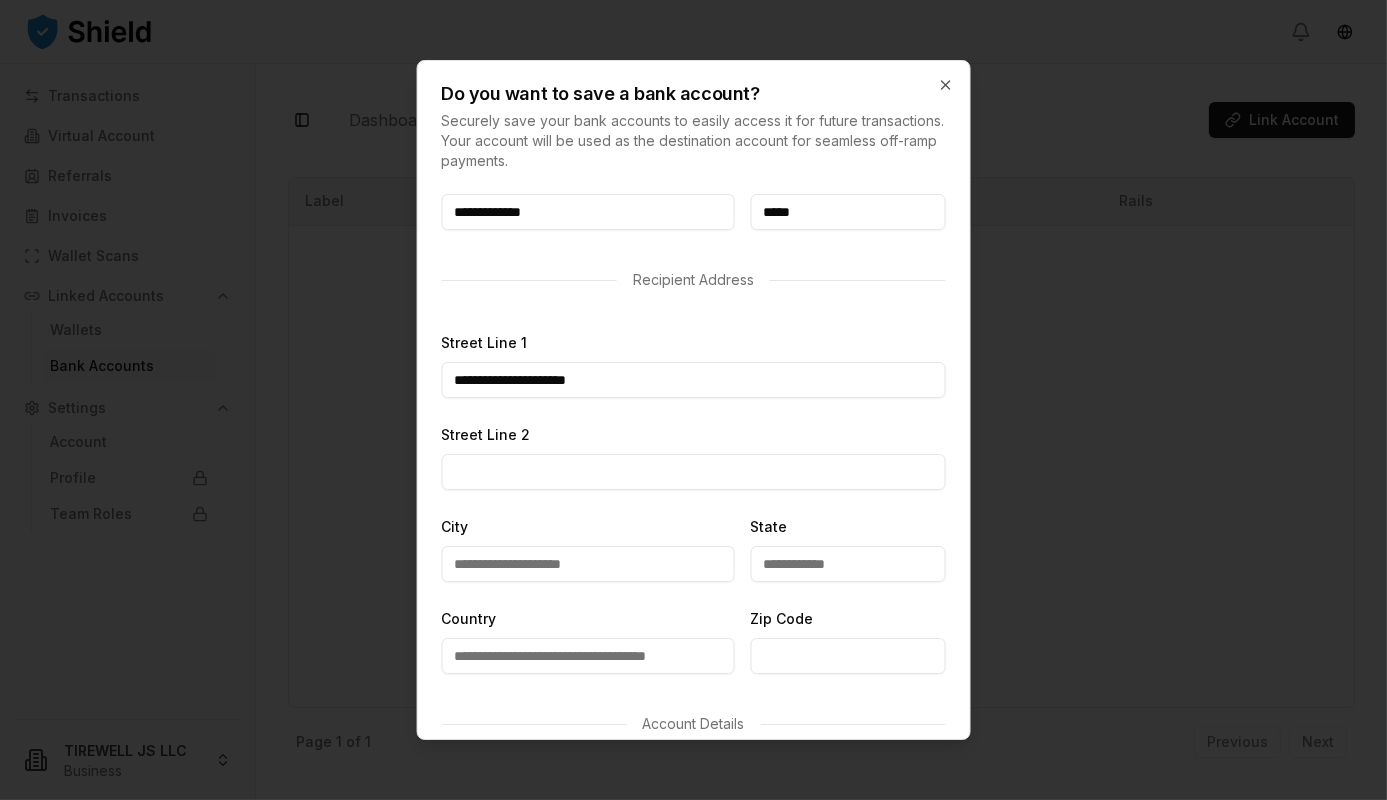 type on "*****" 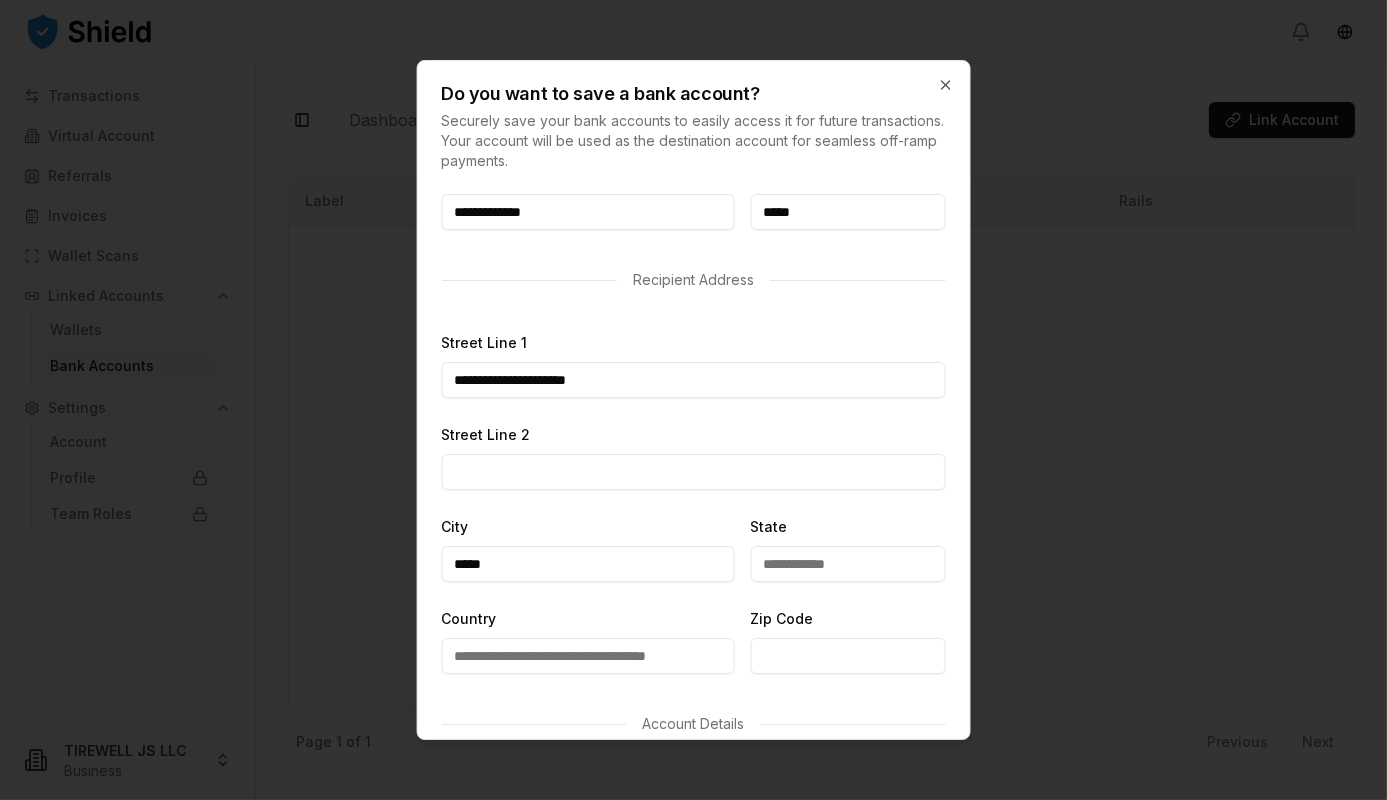 type on "**" 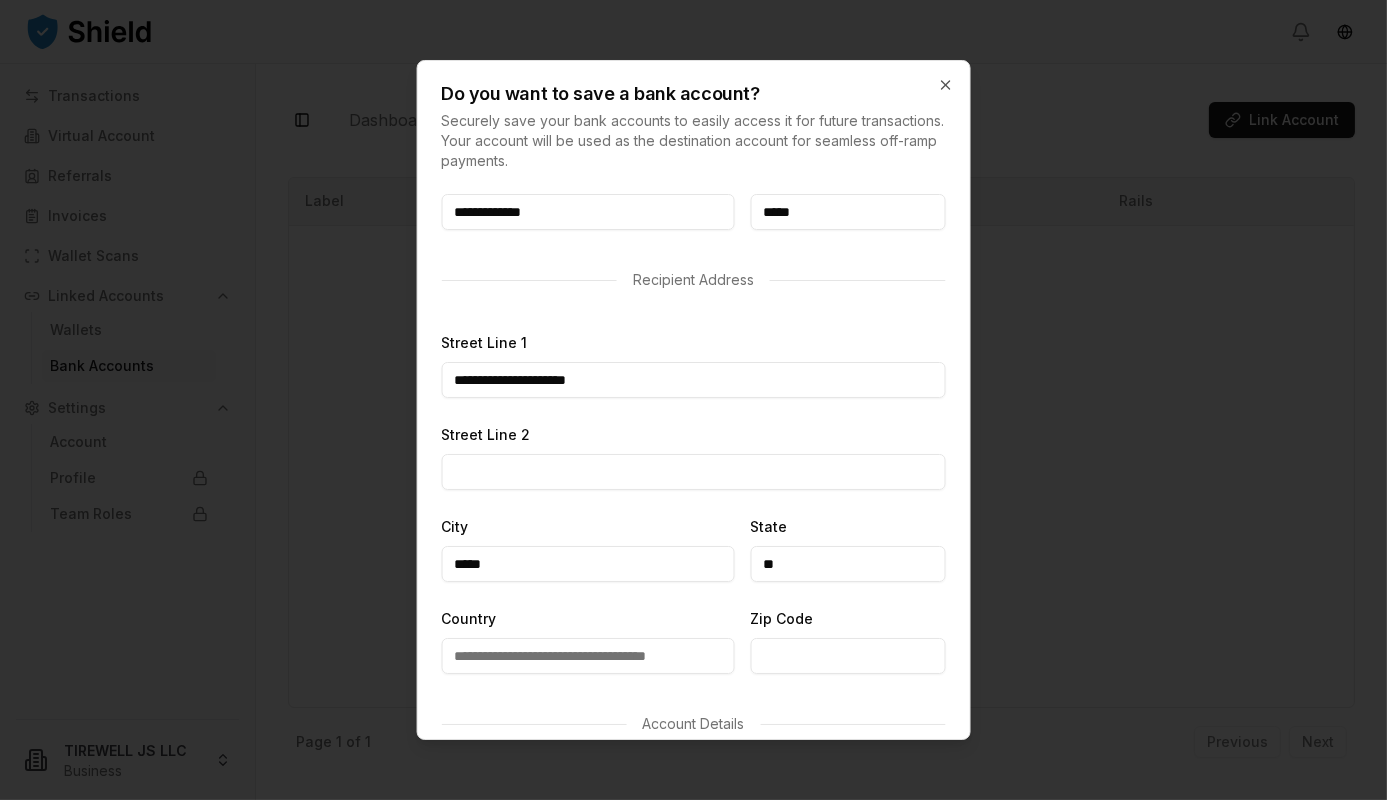 type on "**********" 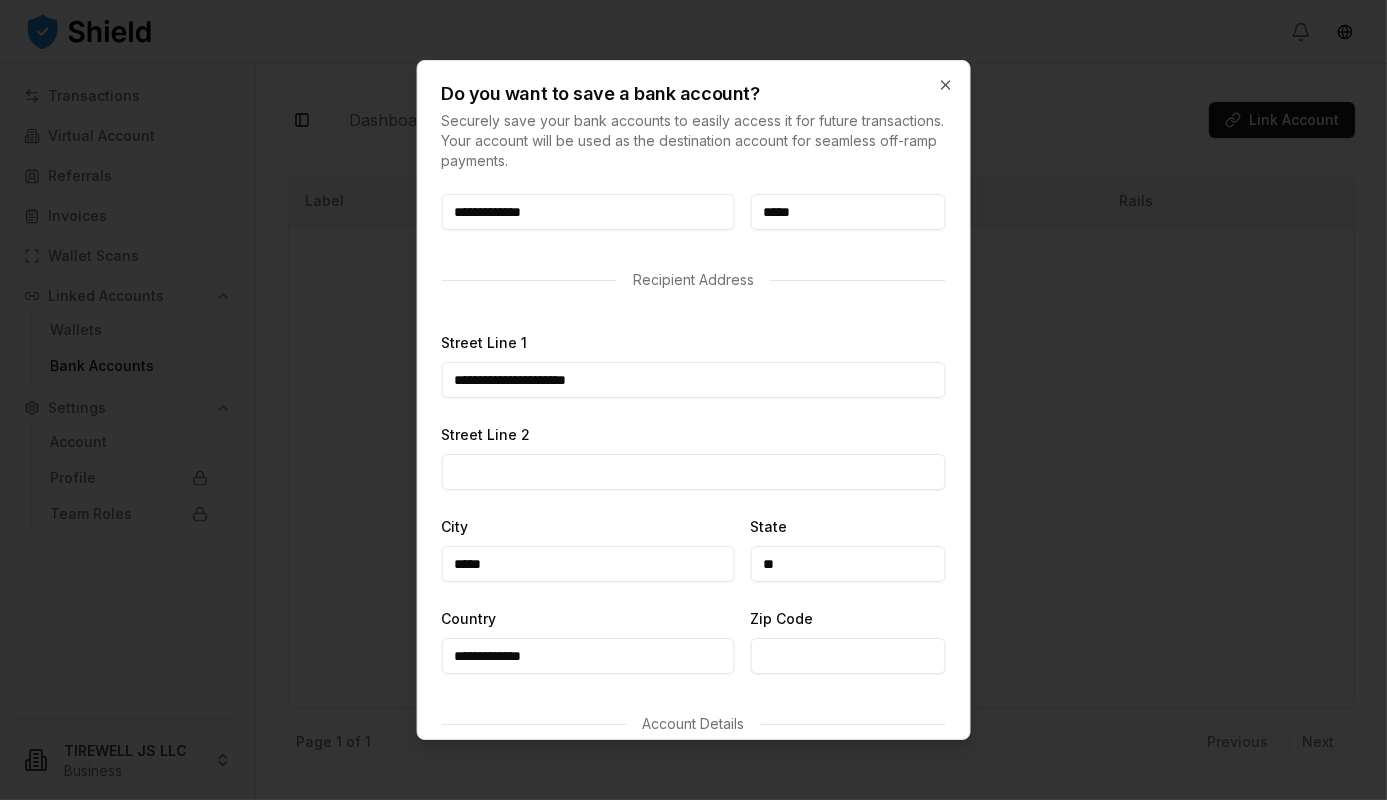 type on "*****" 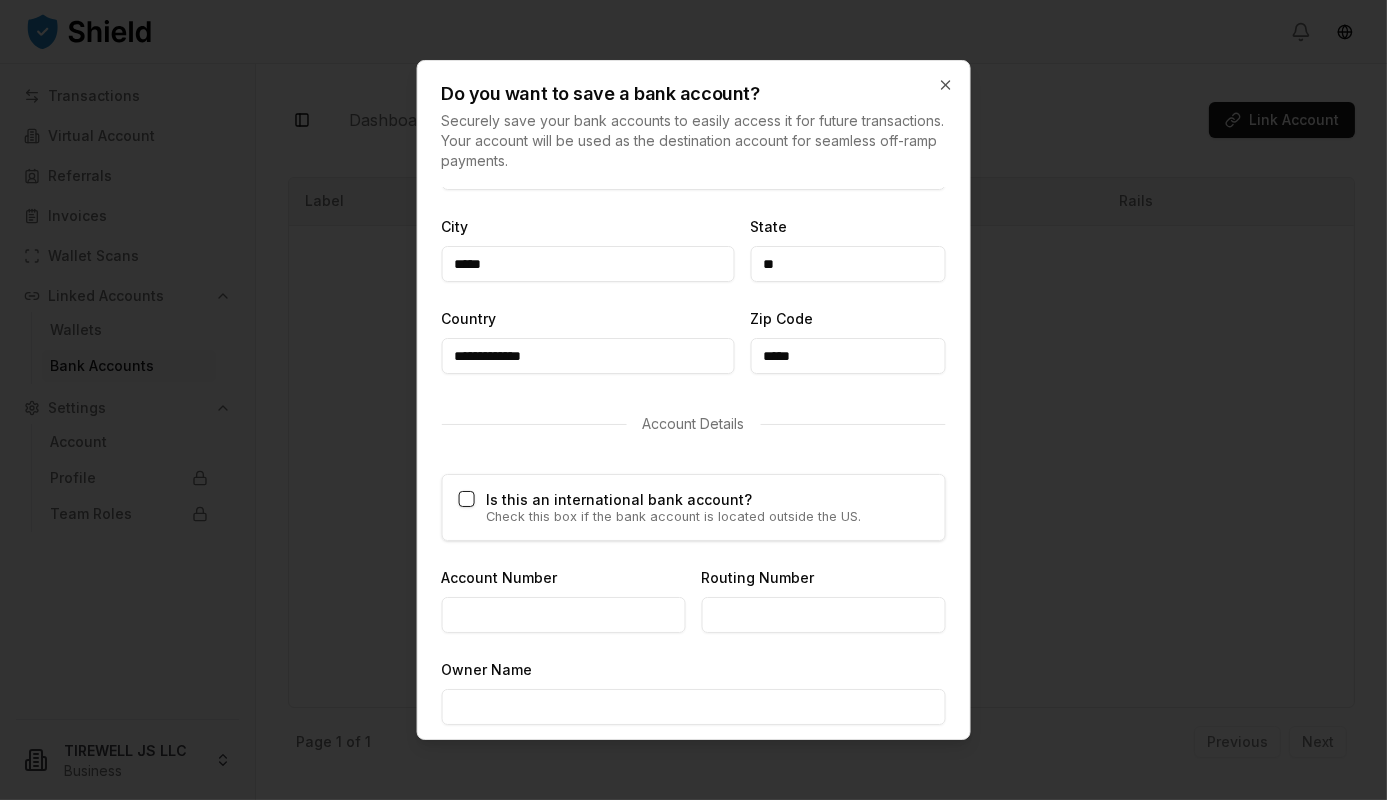 scroll, scrollTop: 1100, scrollLeft: 0, axis: vertical 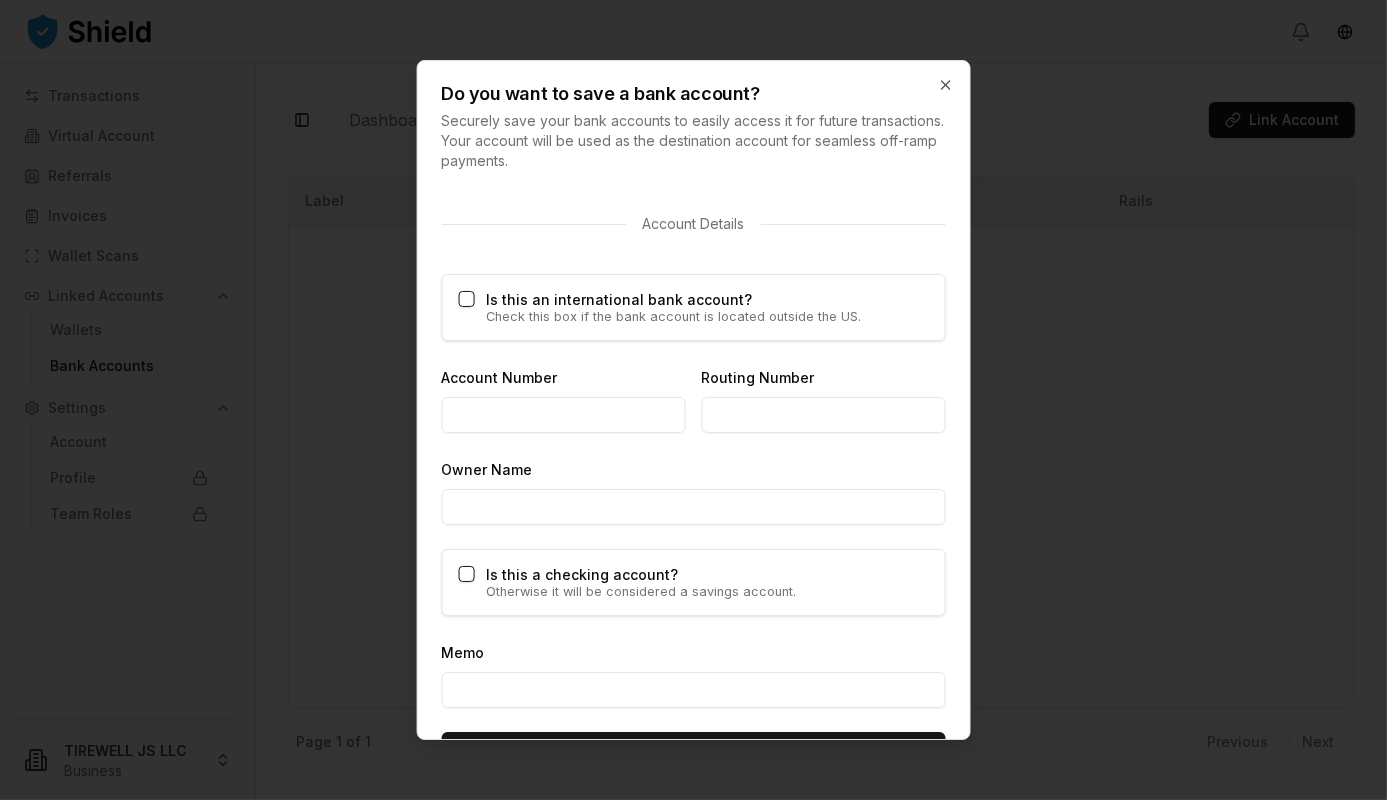 click on "Account Number" at bounding box center (563, 415) 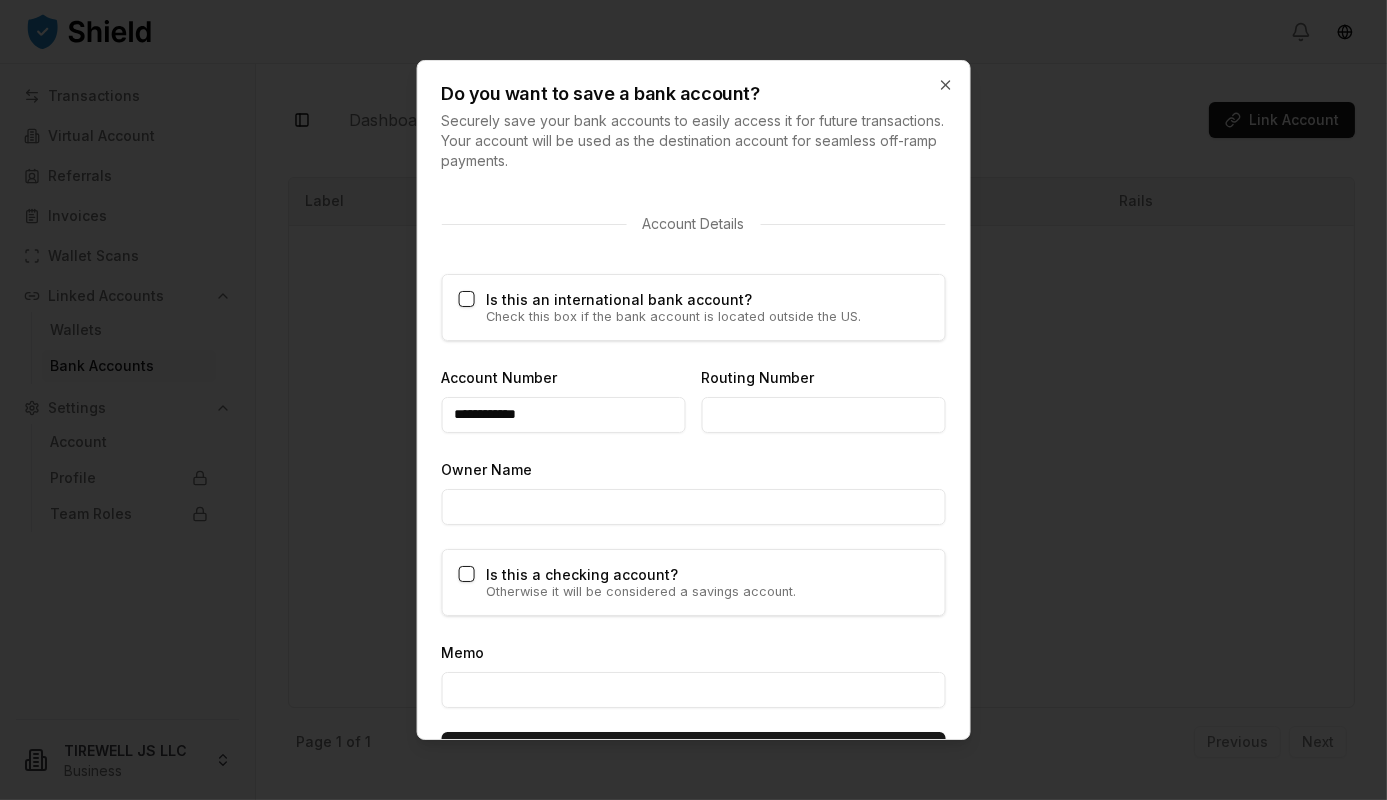 type on "**********" 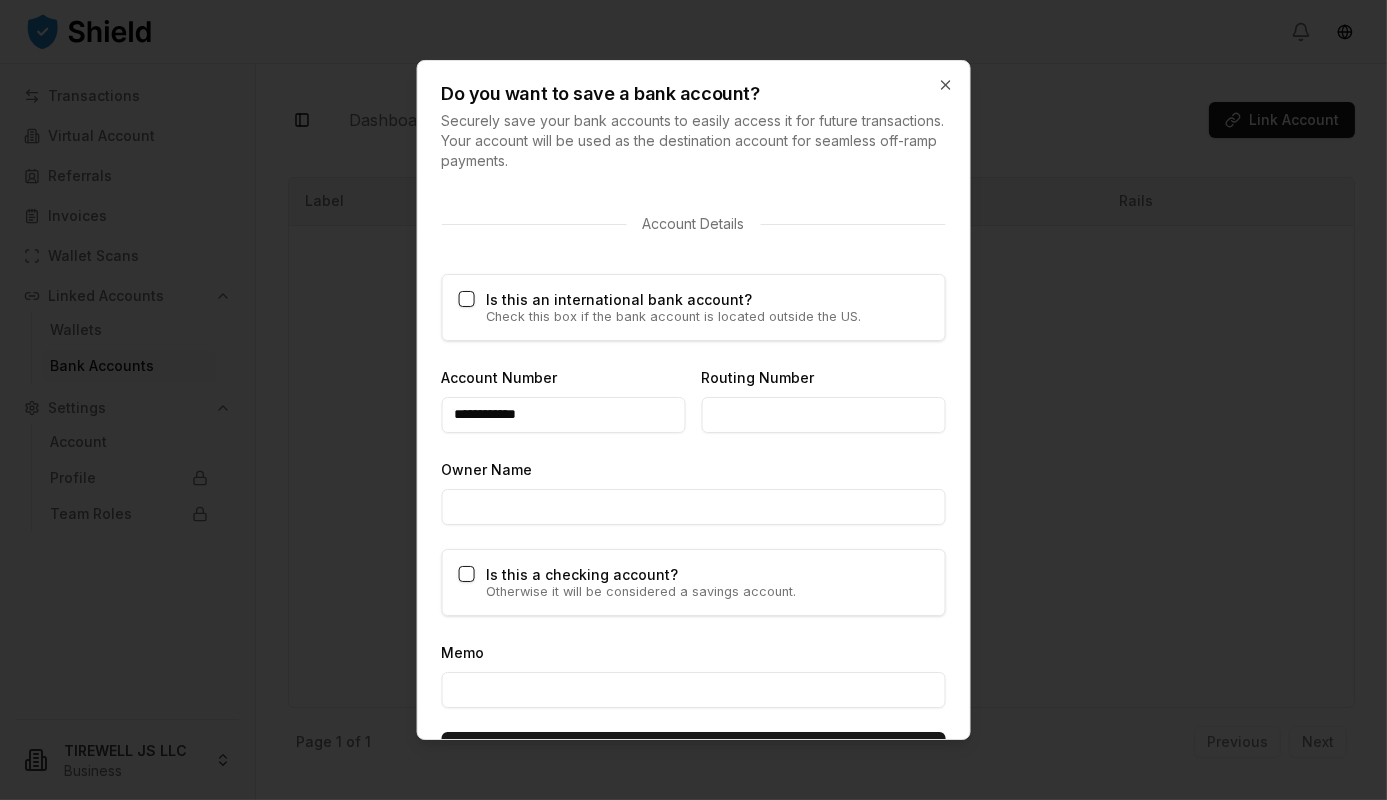 click on "Routing Number" at bounding box center (823, 415) 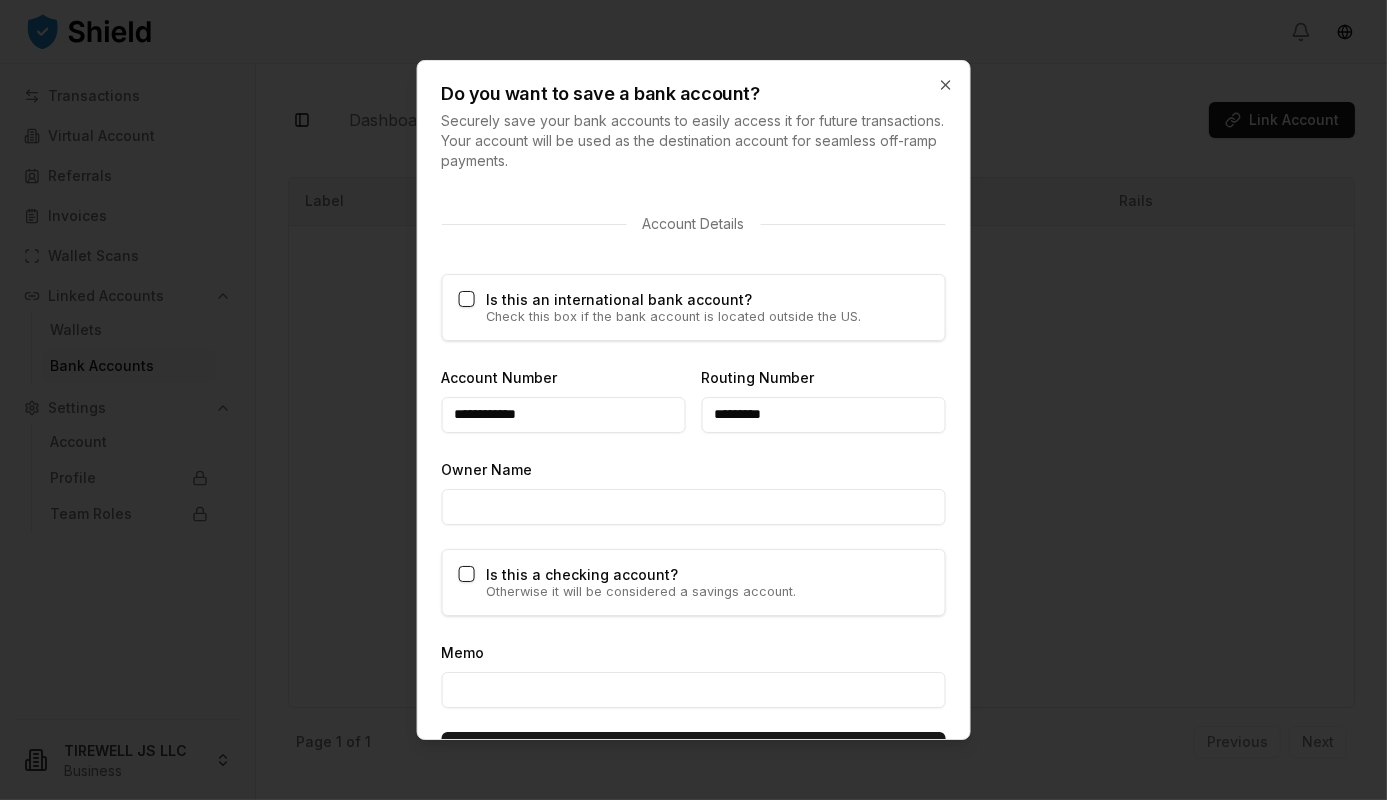 type on "*********" 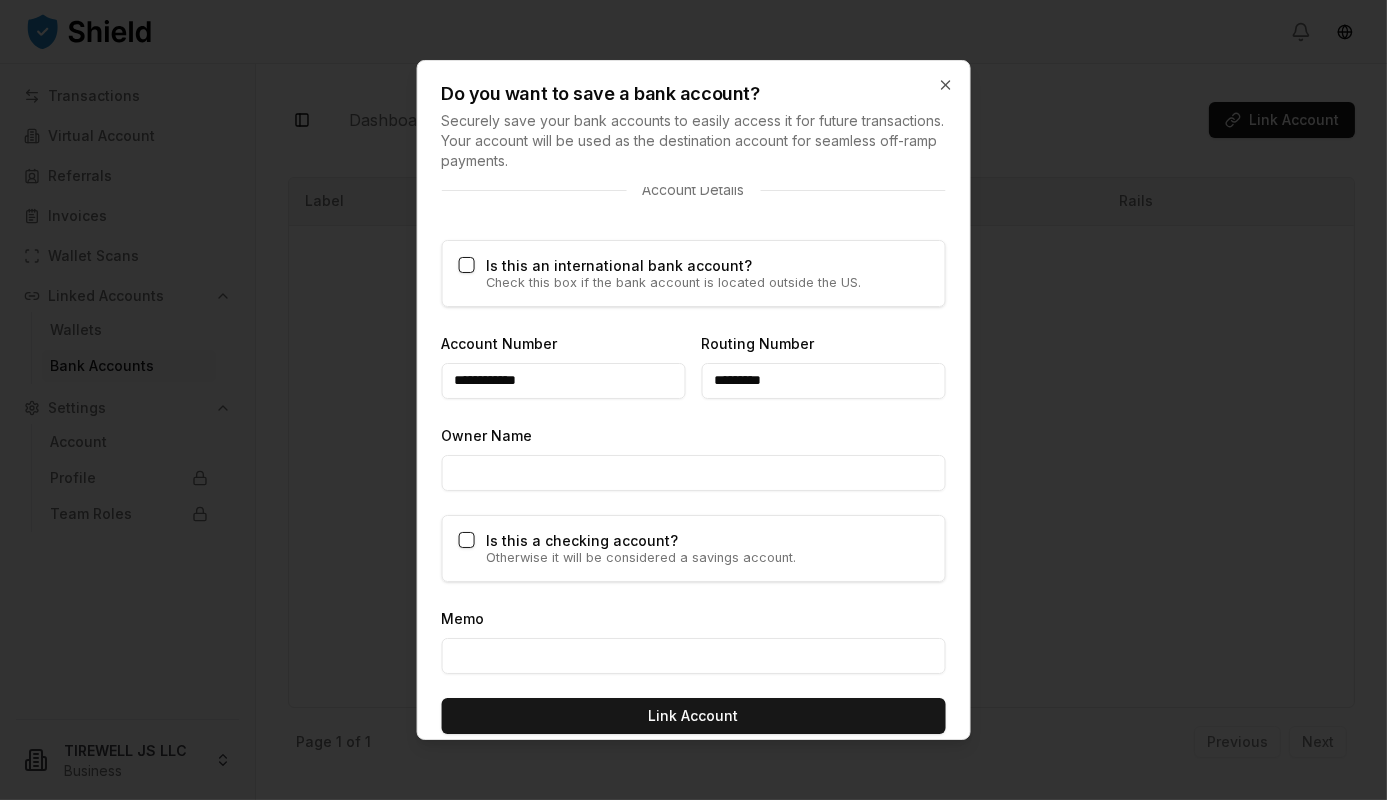 scroll, scrollTop: 1152, scrollLeft: 0, axis: vertical 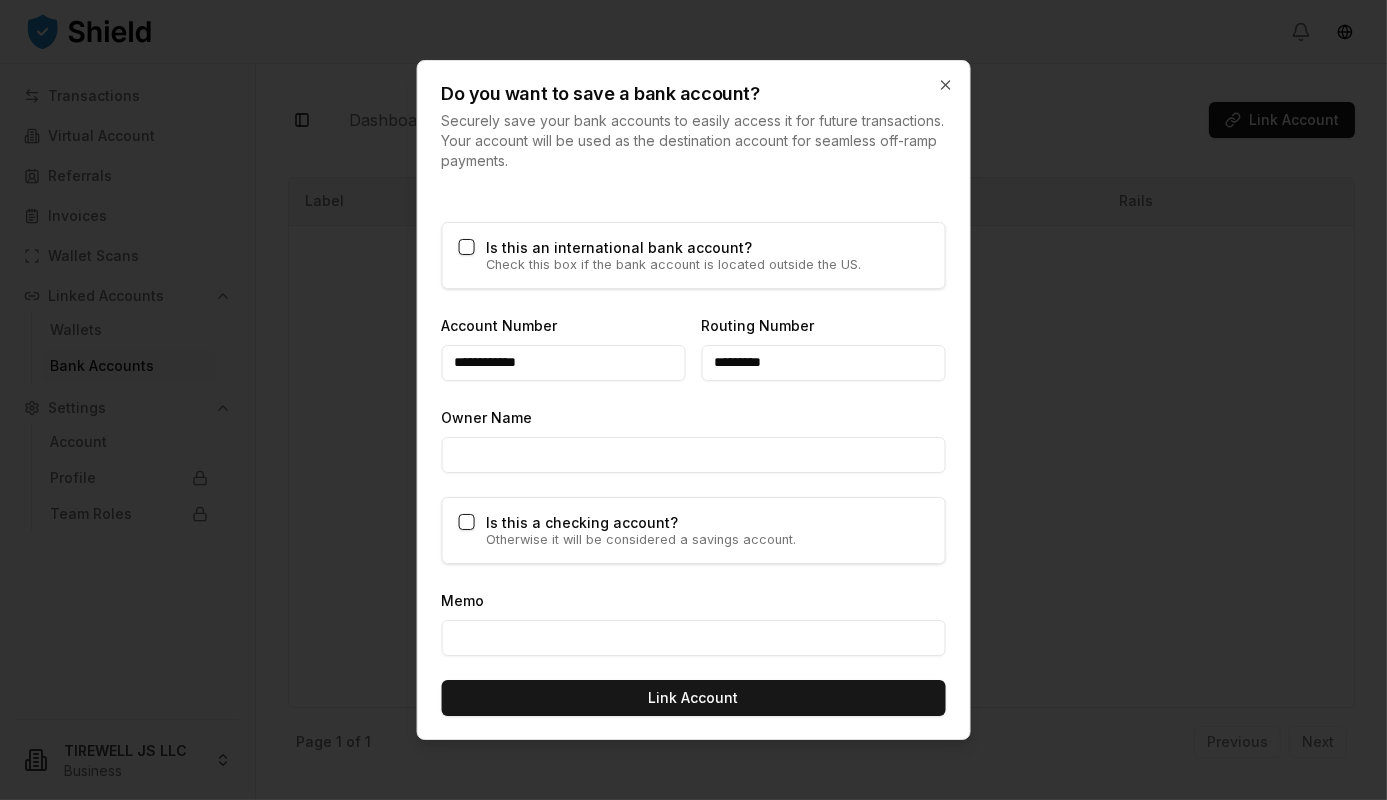 click on "Memo" at bounding box center (693, 638) 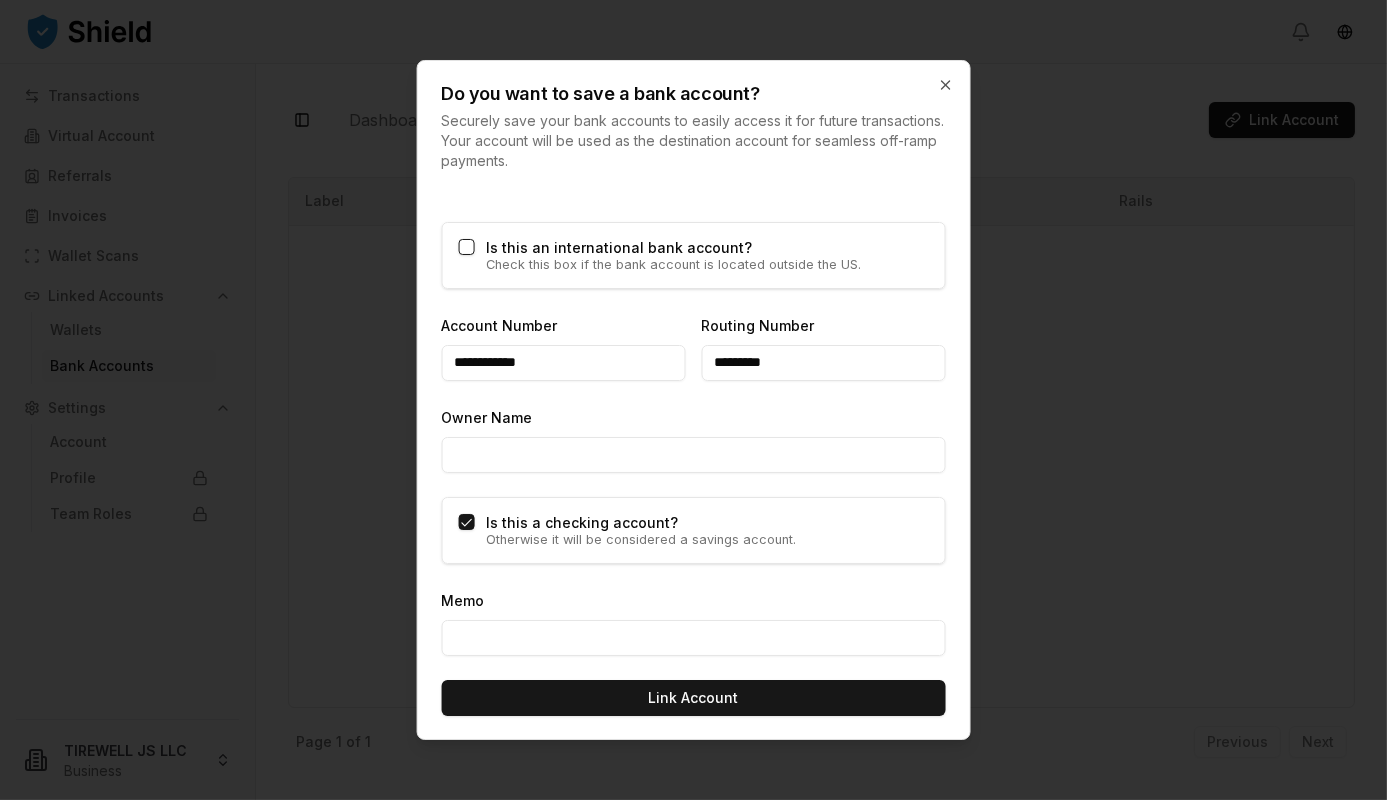 click on "Owner Name" at bounding box center (693, 455) 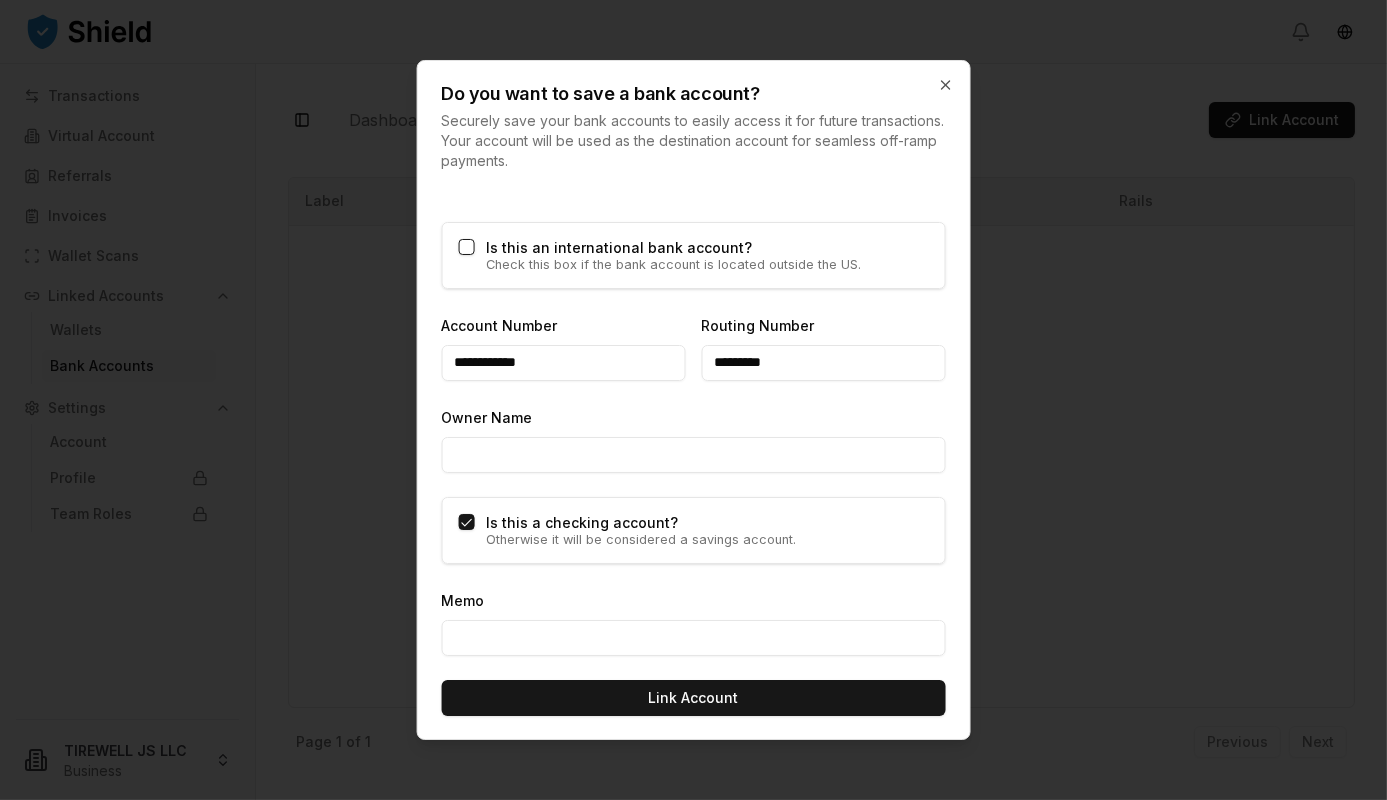 drag, startPoint x: 162, startPoint y: 243, endPoint x: 180, endPoint y: 241, distance: 18.110771 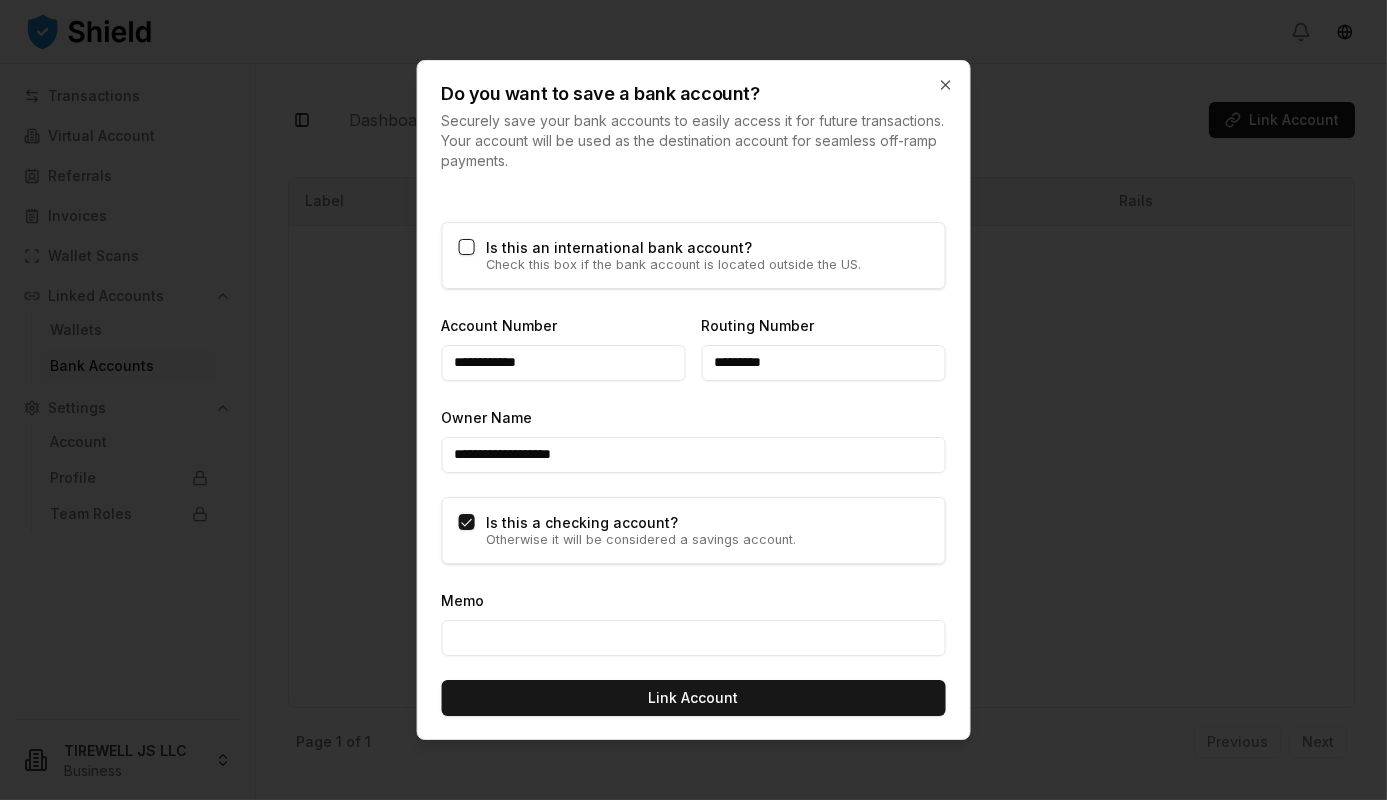 drag, startPoint x: 534, startPoint y: 454, endPoint x: 504, endPoint y: 457, distance: 30.149628 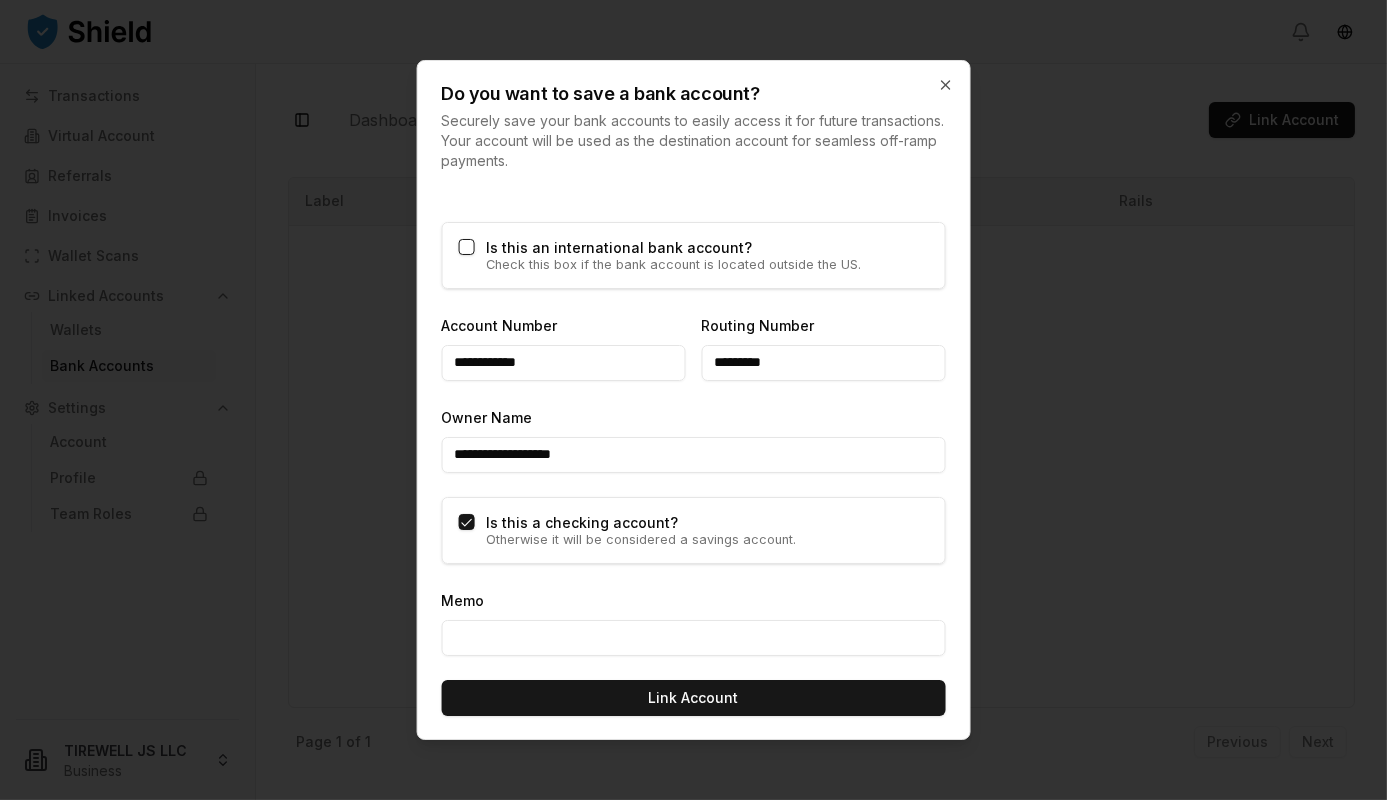 click on "**********" at bounding box center [693, 455] 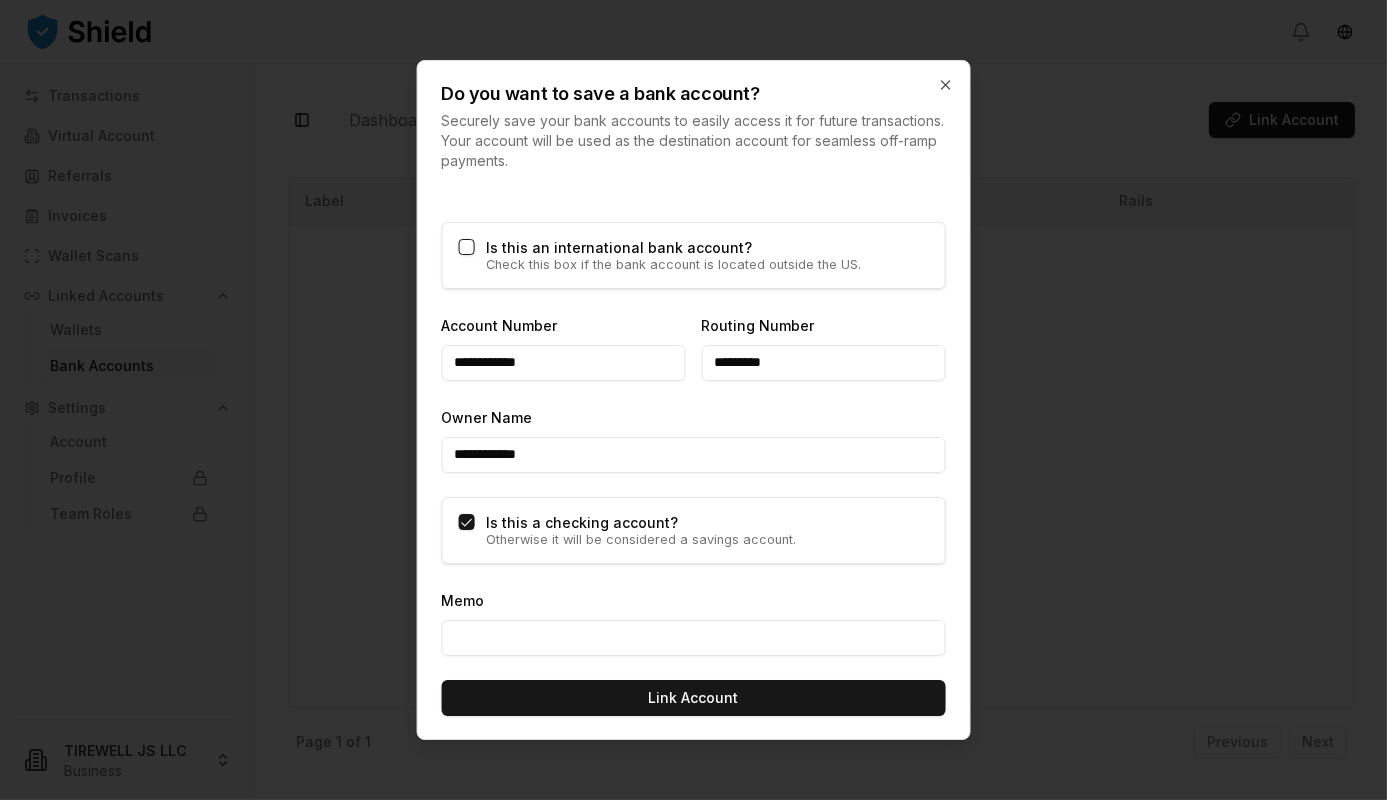 type on "**********" 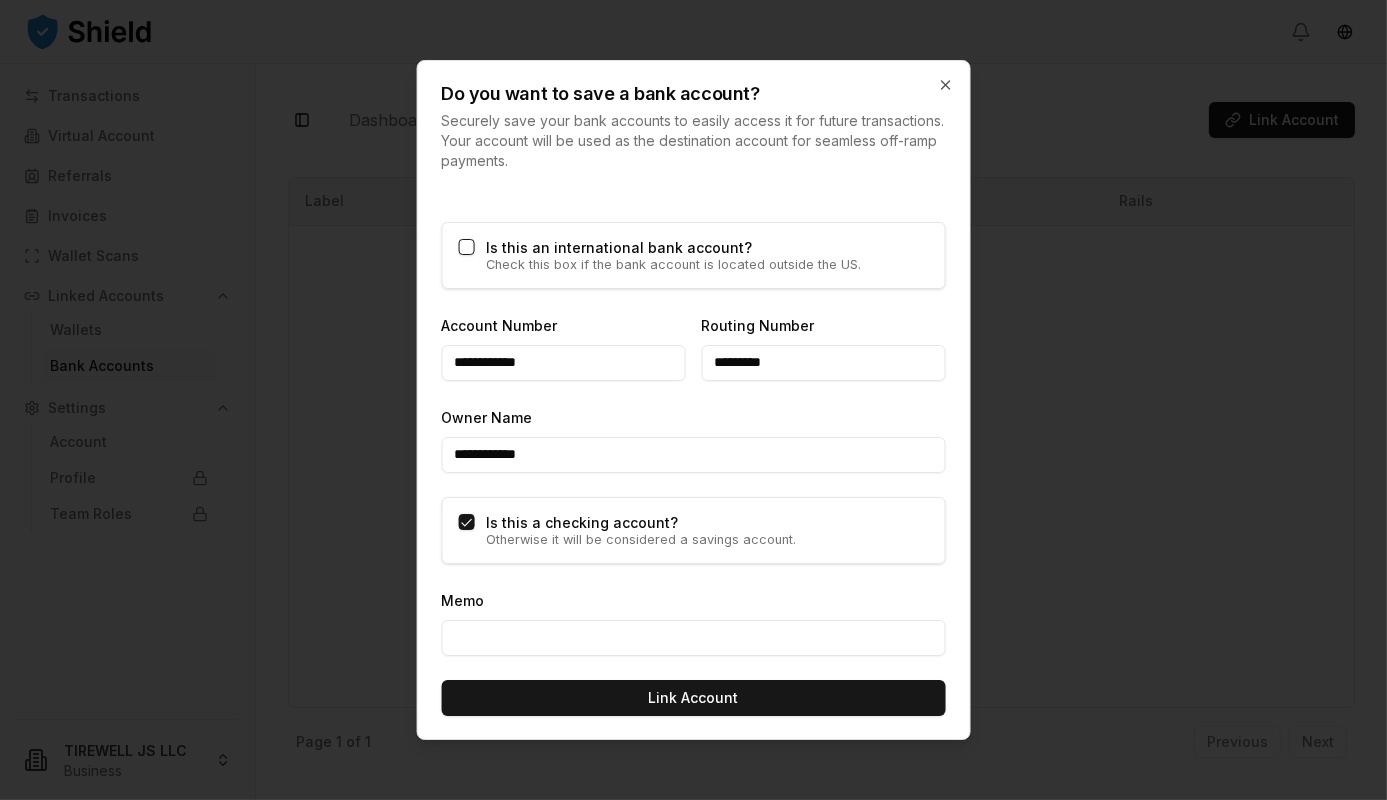 click on "**********" at bounding box center (693, 439) 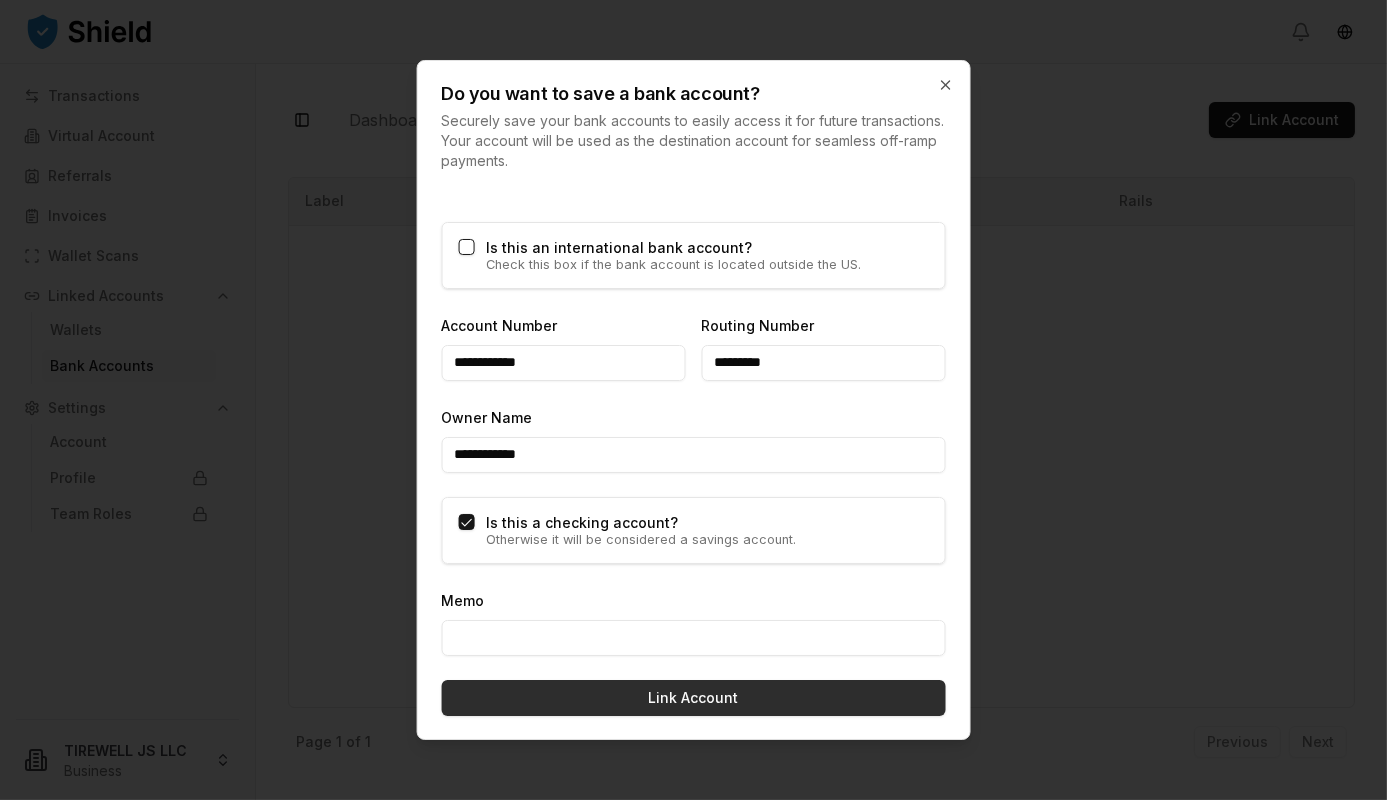 click on "Link Account" at bounding box center [693, 698] 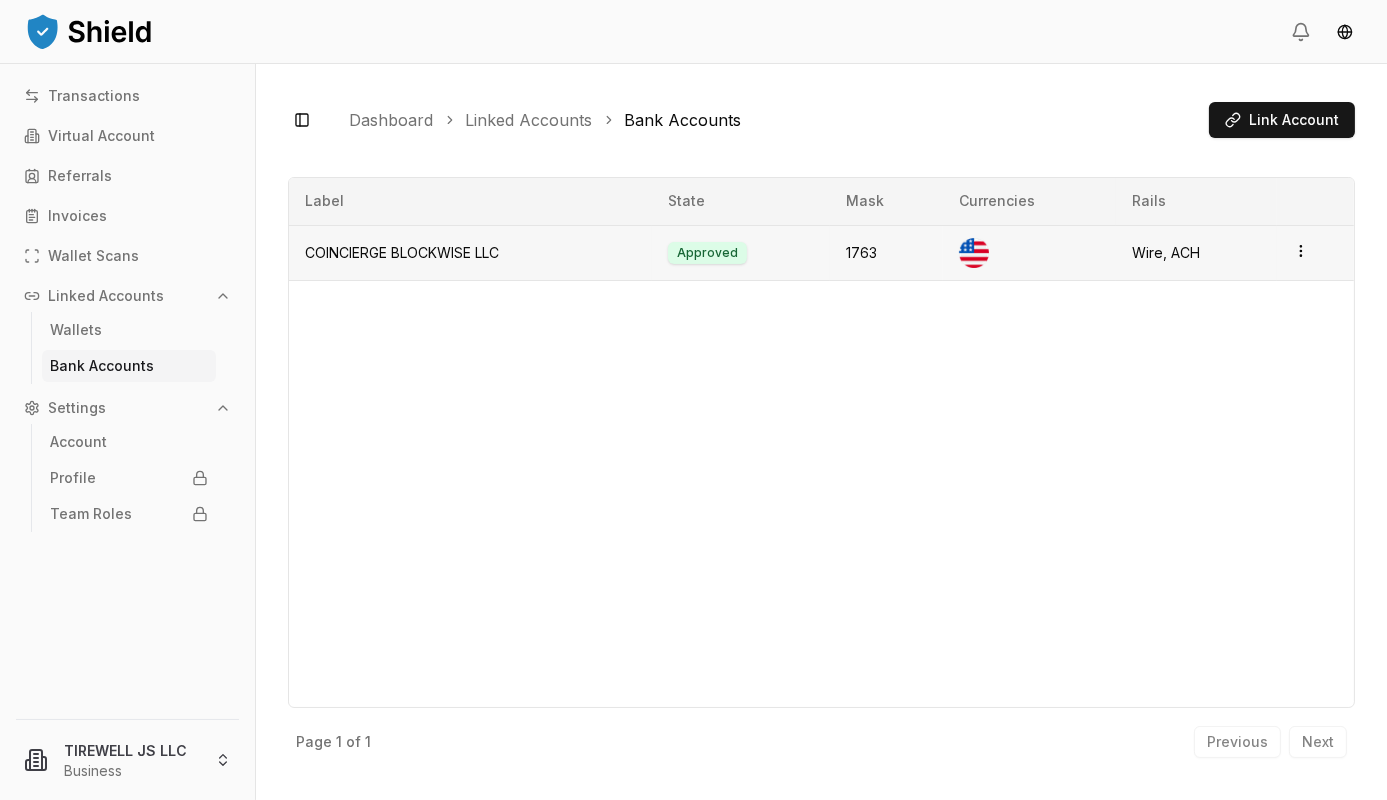 click at bounding box center (1315, 253) 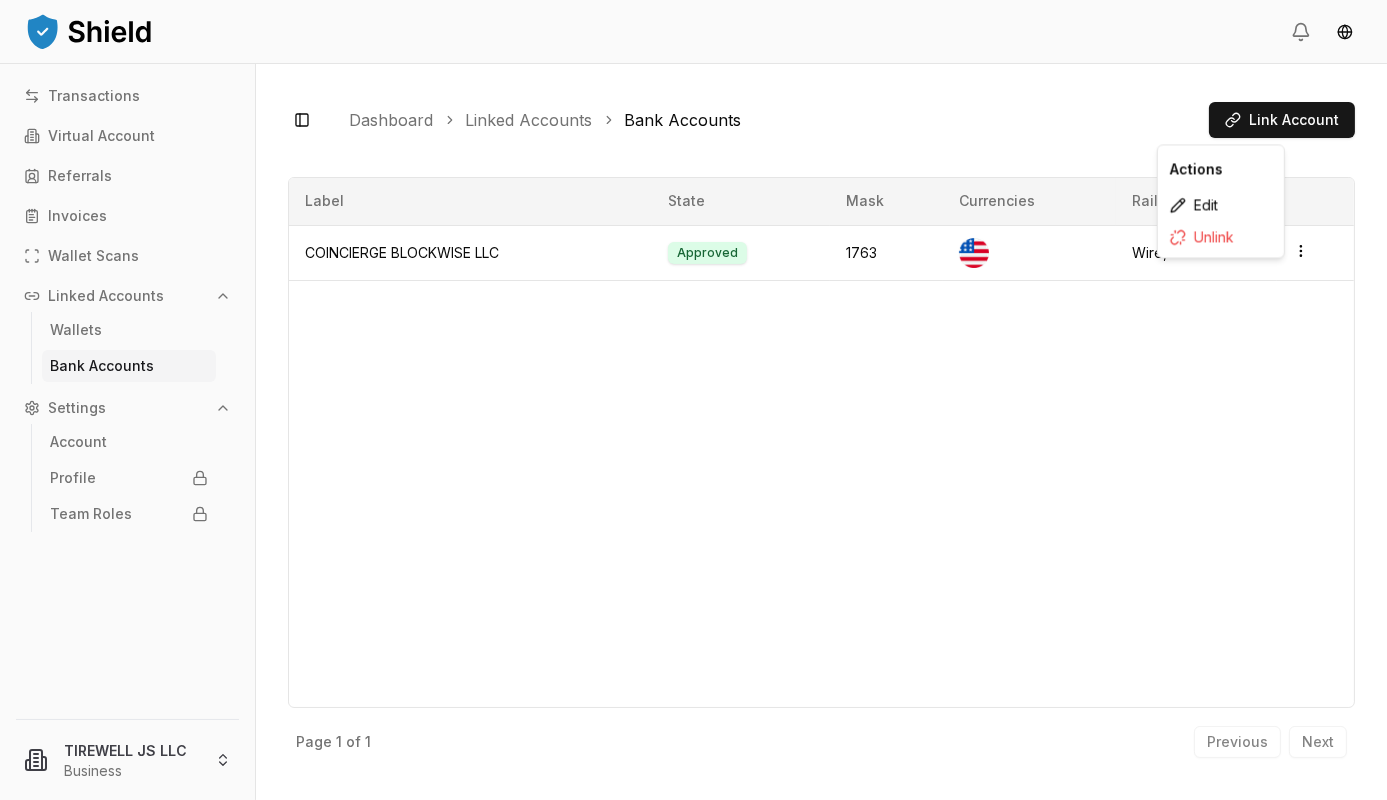click on "**********" at bounding box center [821, 443] 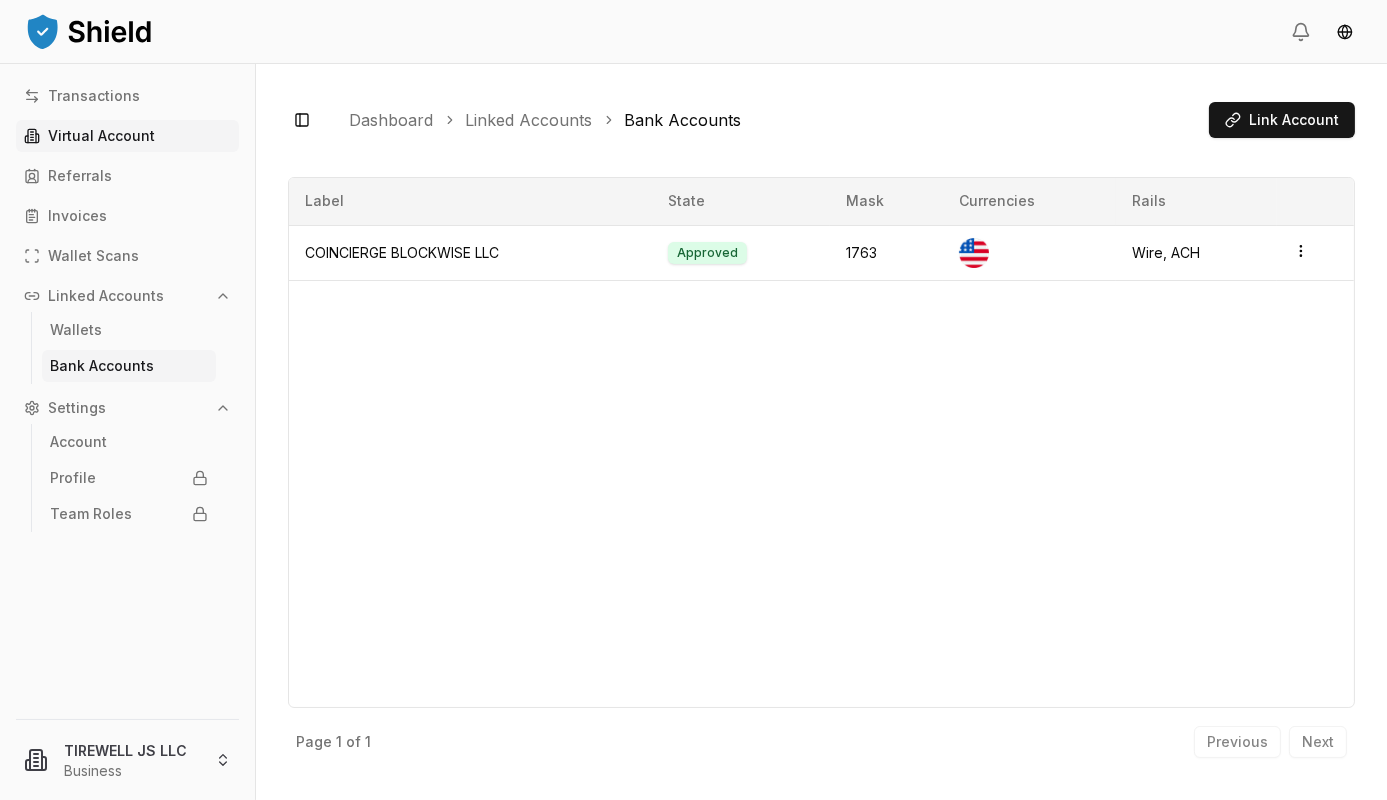 click on "Virtual Account" at bounding box center [101, 136] 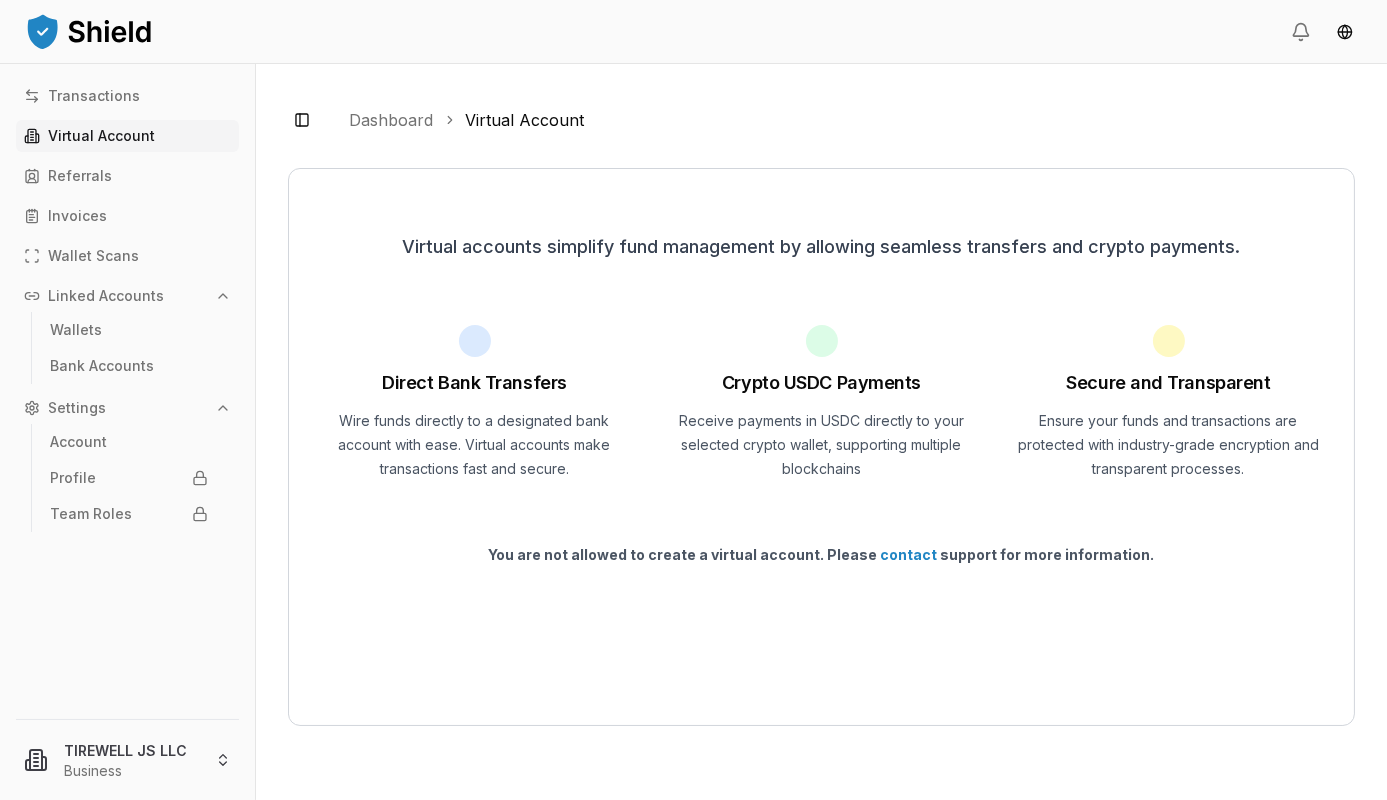click on "Virtual Account" at bounding box center (101, 136) 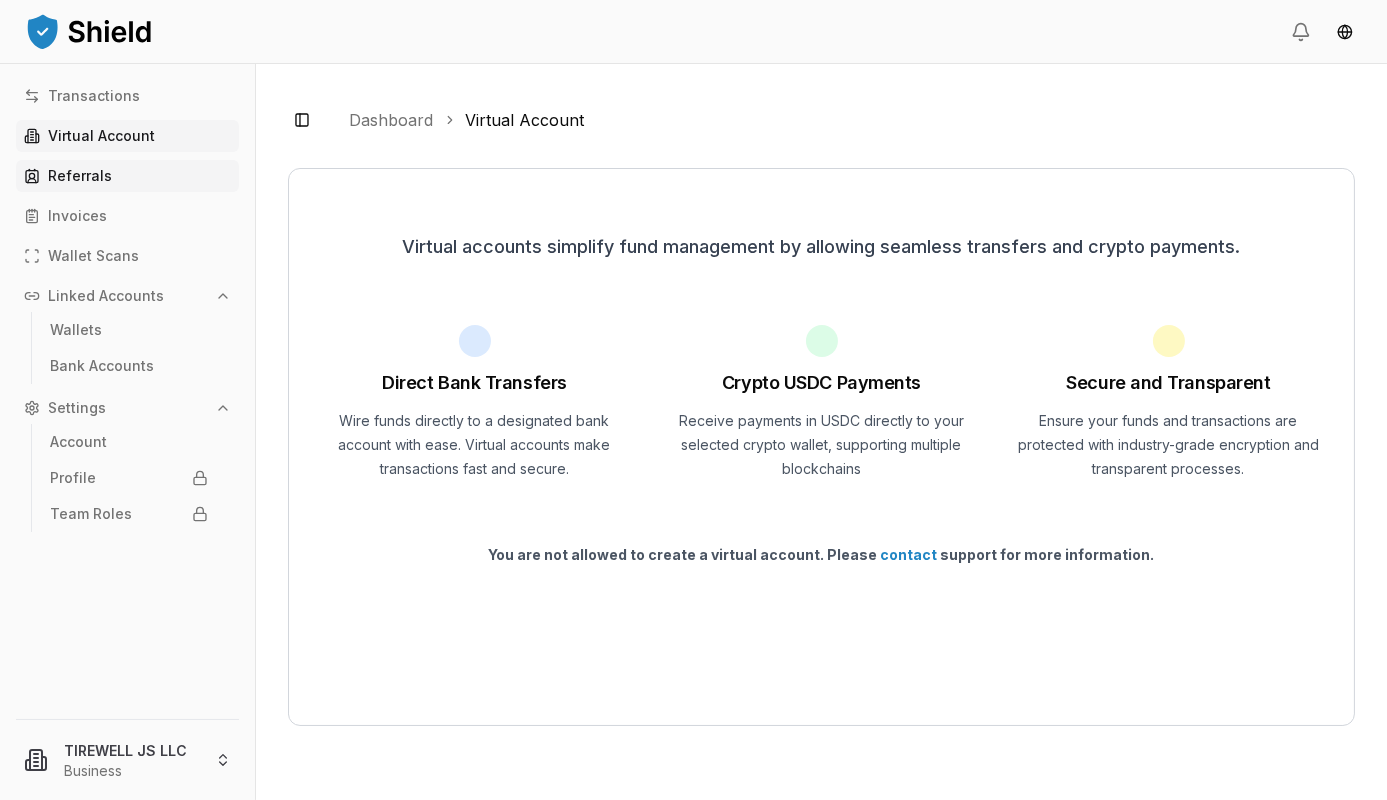 click on "Referrals" at bounding box center (127, 176) 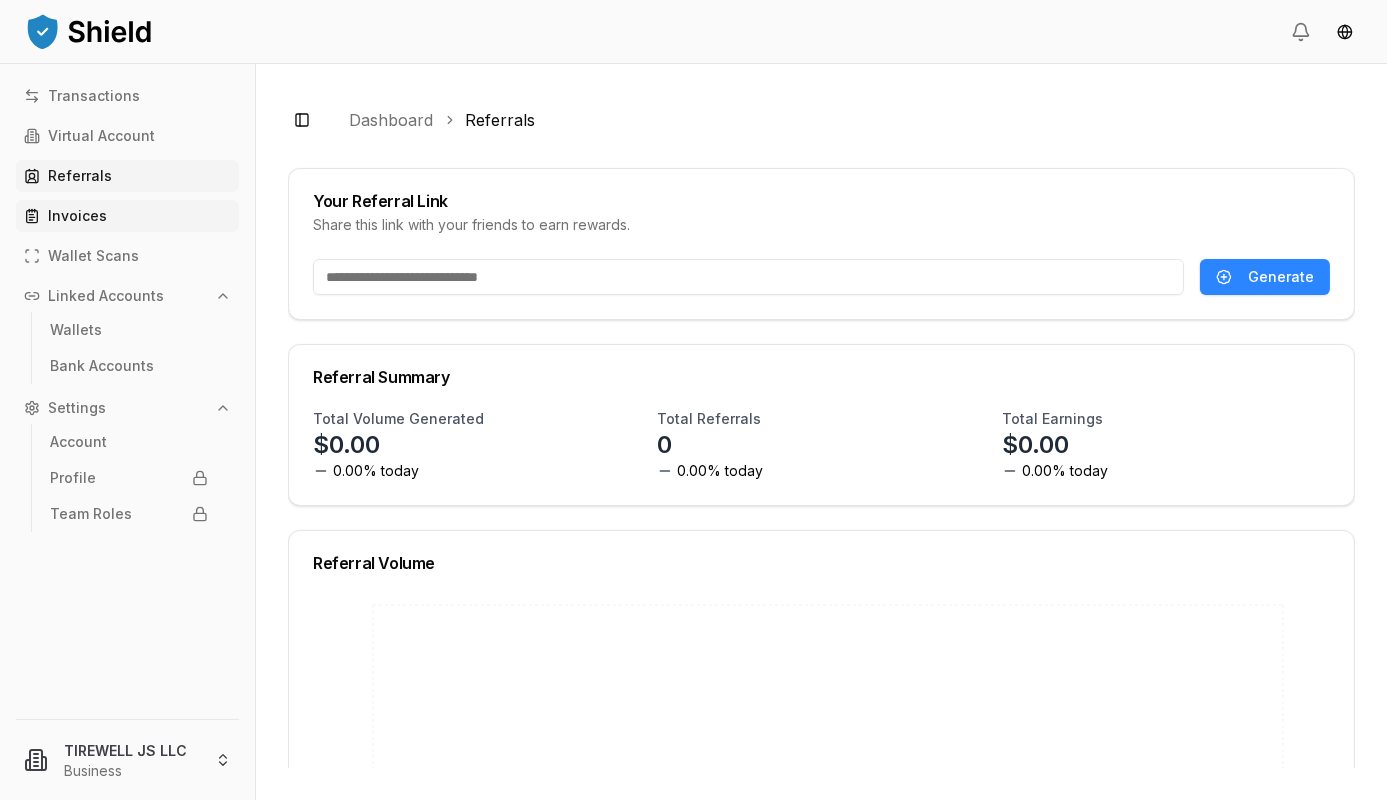 click on "Invoices" at bounding box center (77, 216) 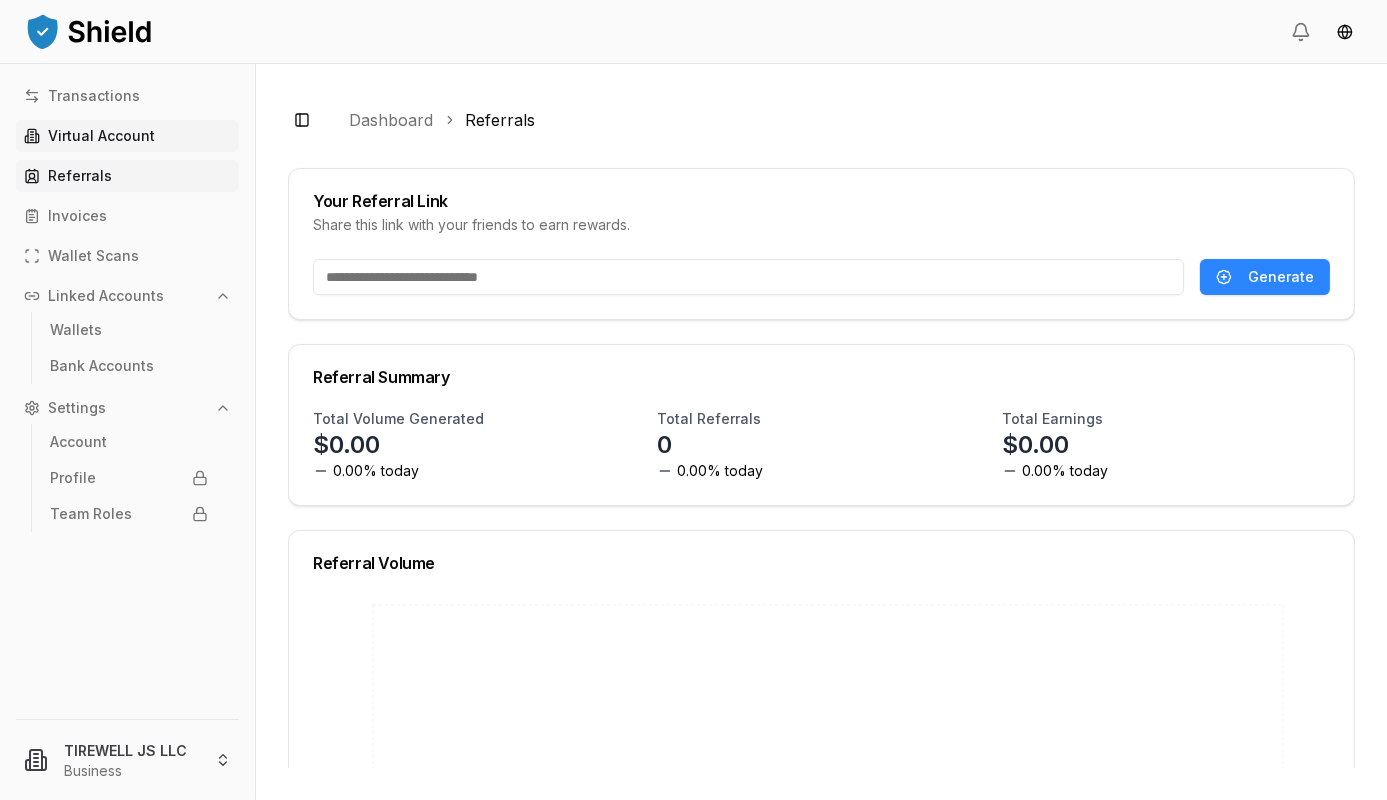 click on "Virtual Account" at bounding box center (101, 136) 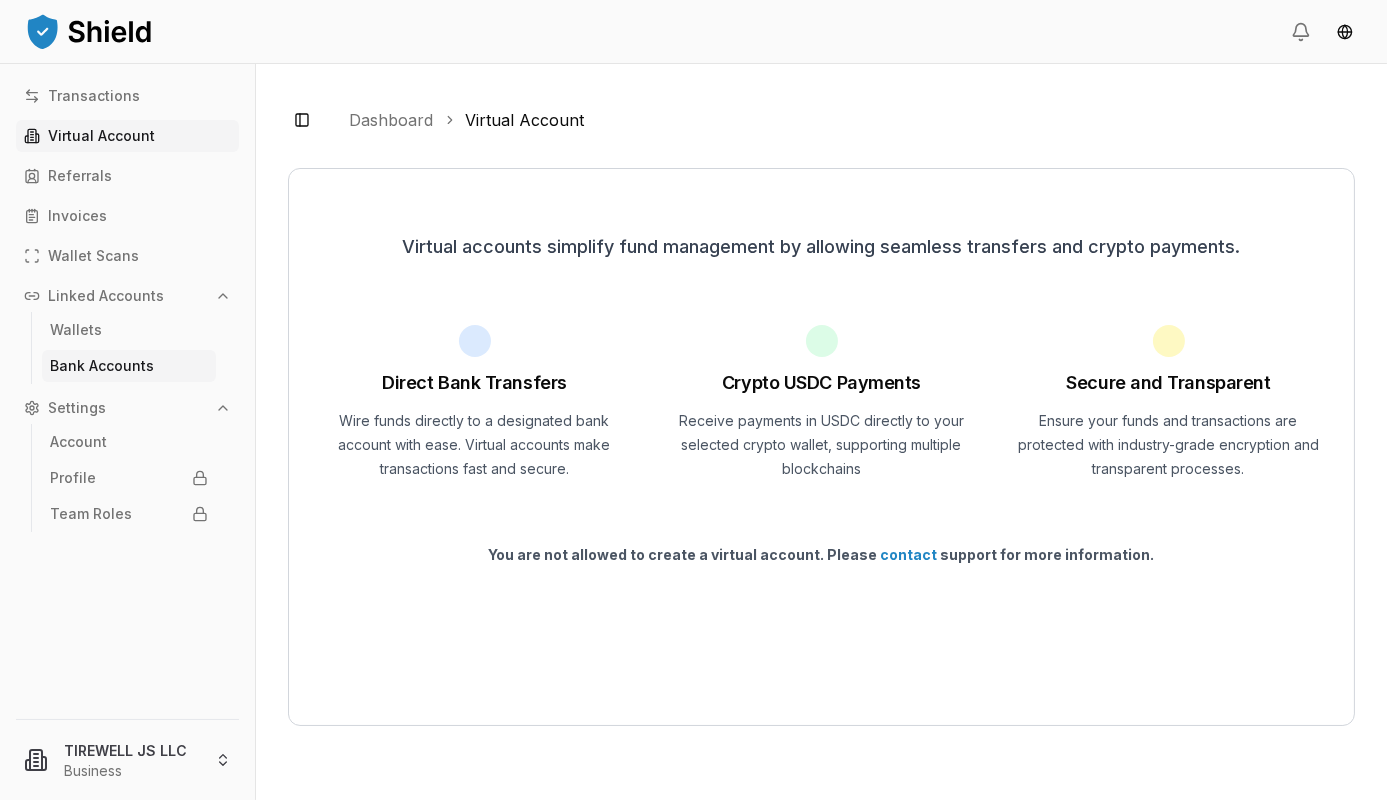 click on "Bank Accounts" at bounding box center [102, 366] 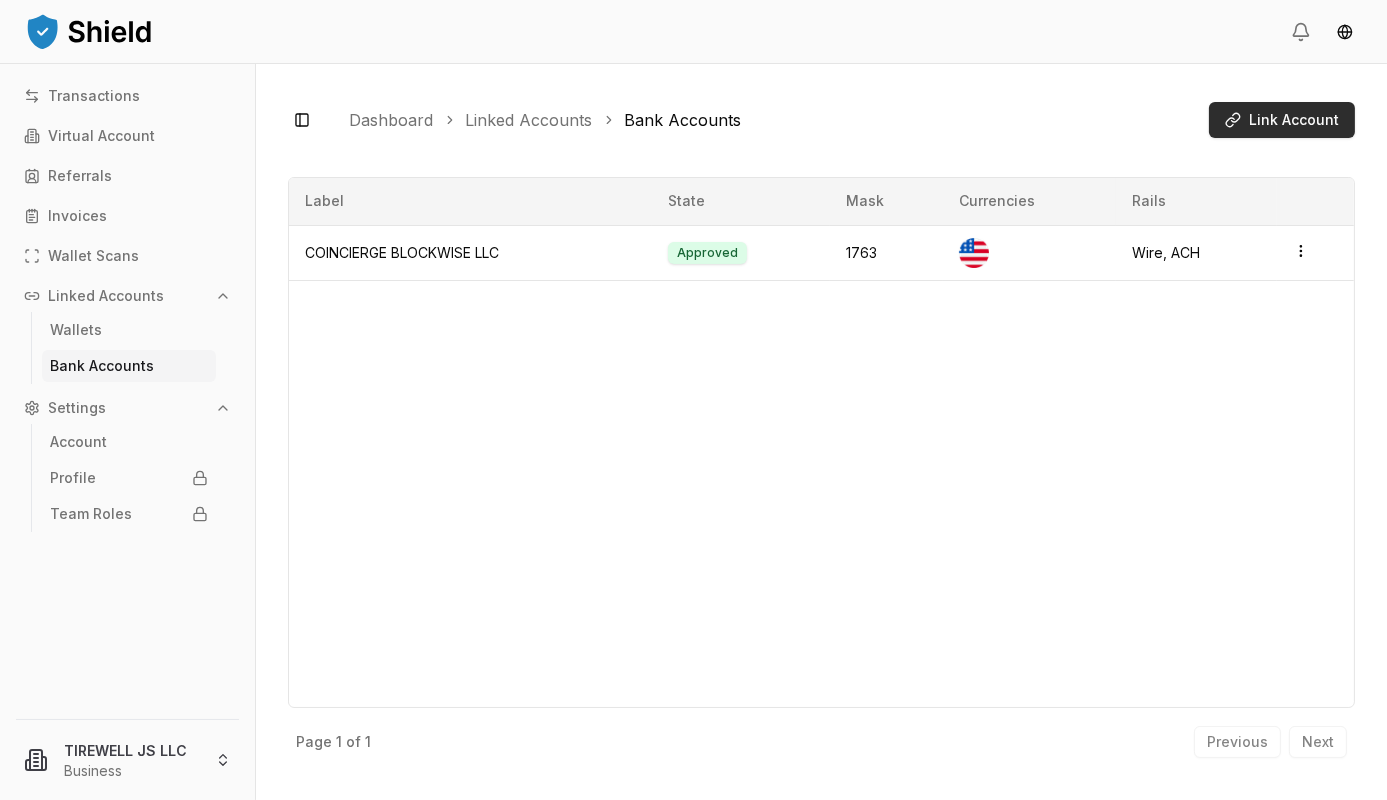 click on "Link Account" at bounding box center (1294, 120) 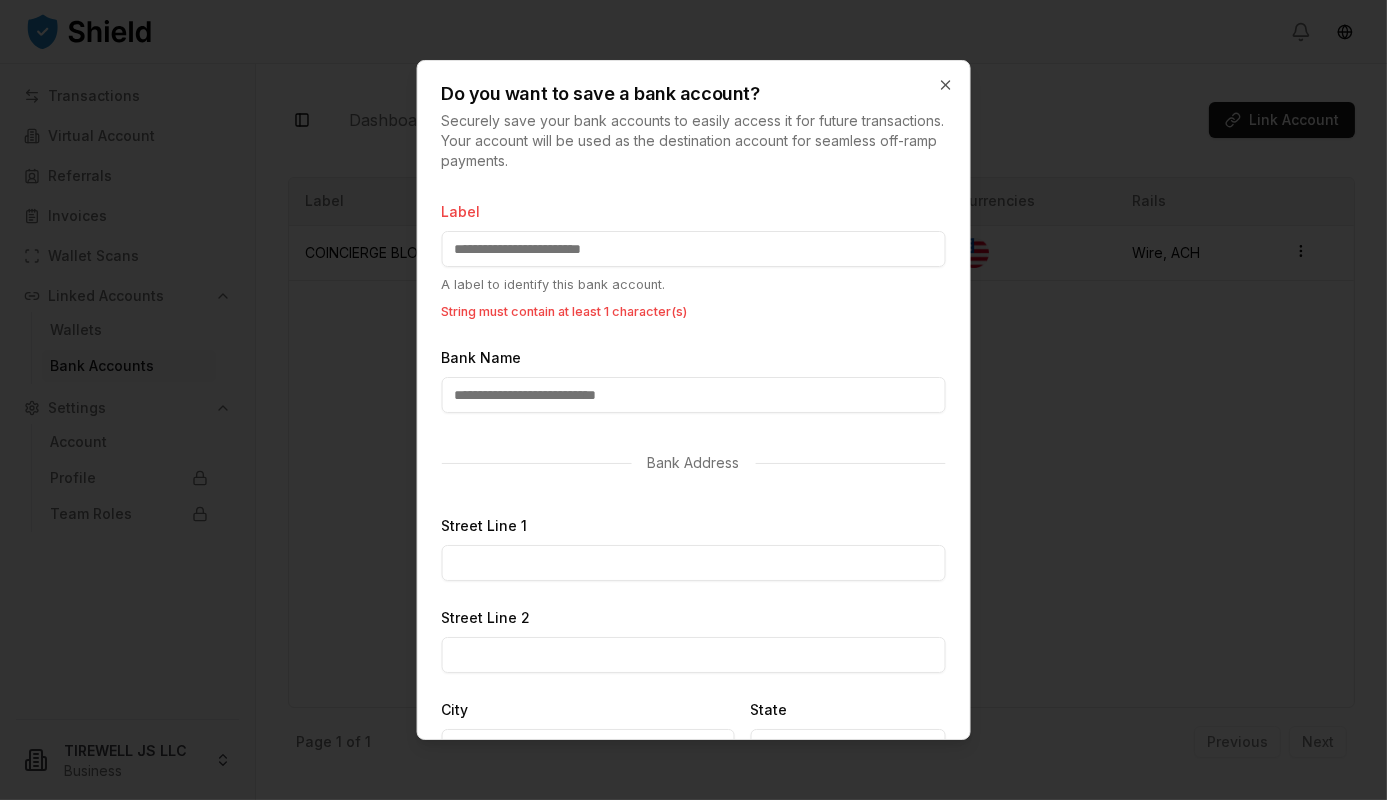 click at bounding box center (693, 400) 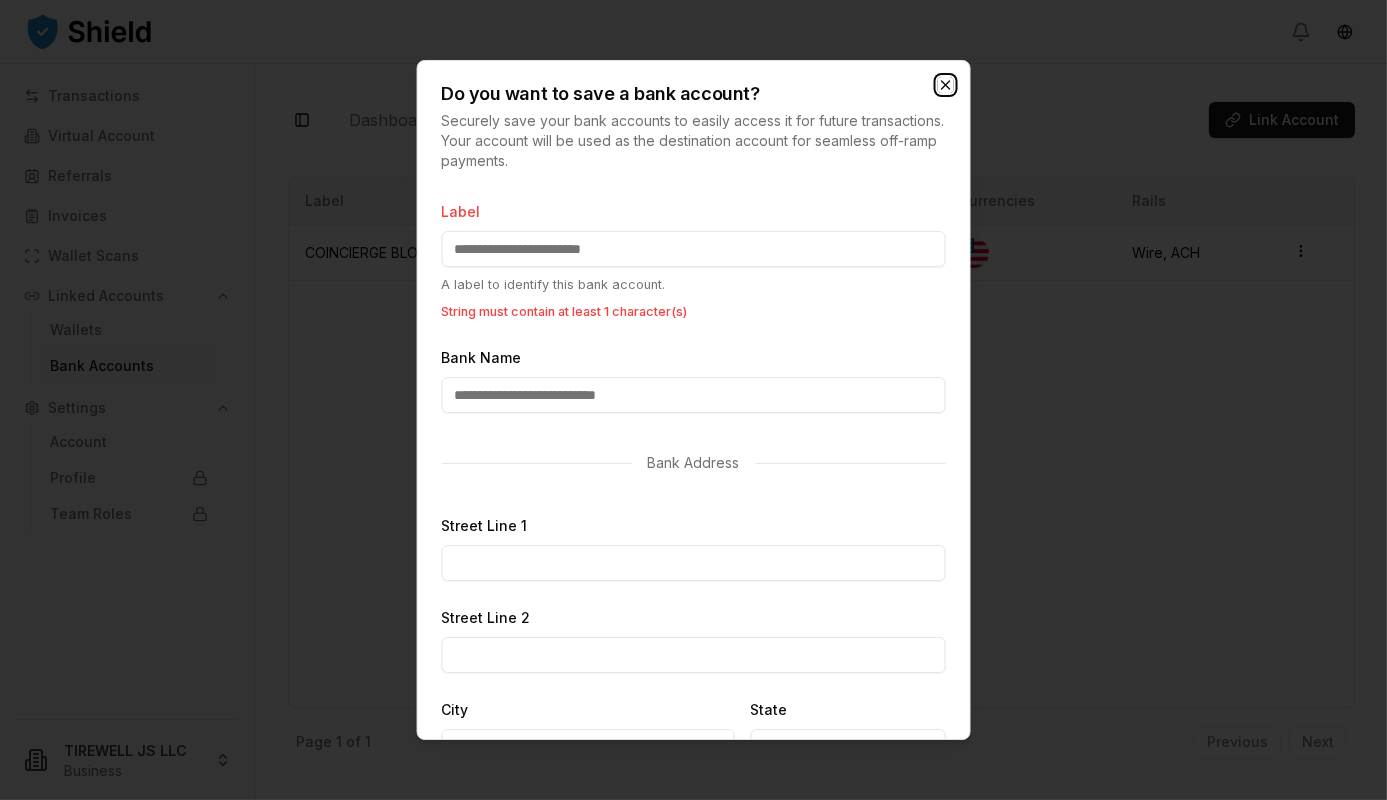 click 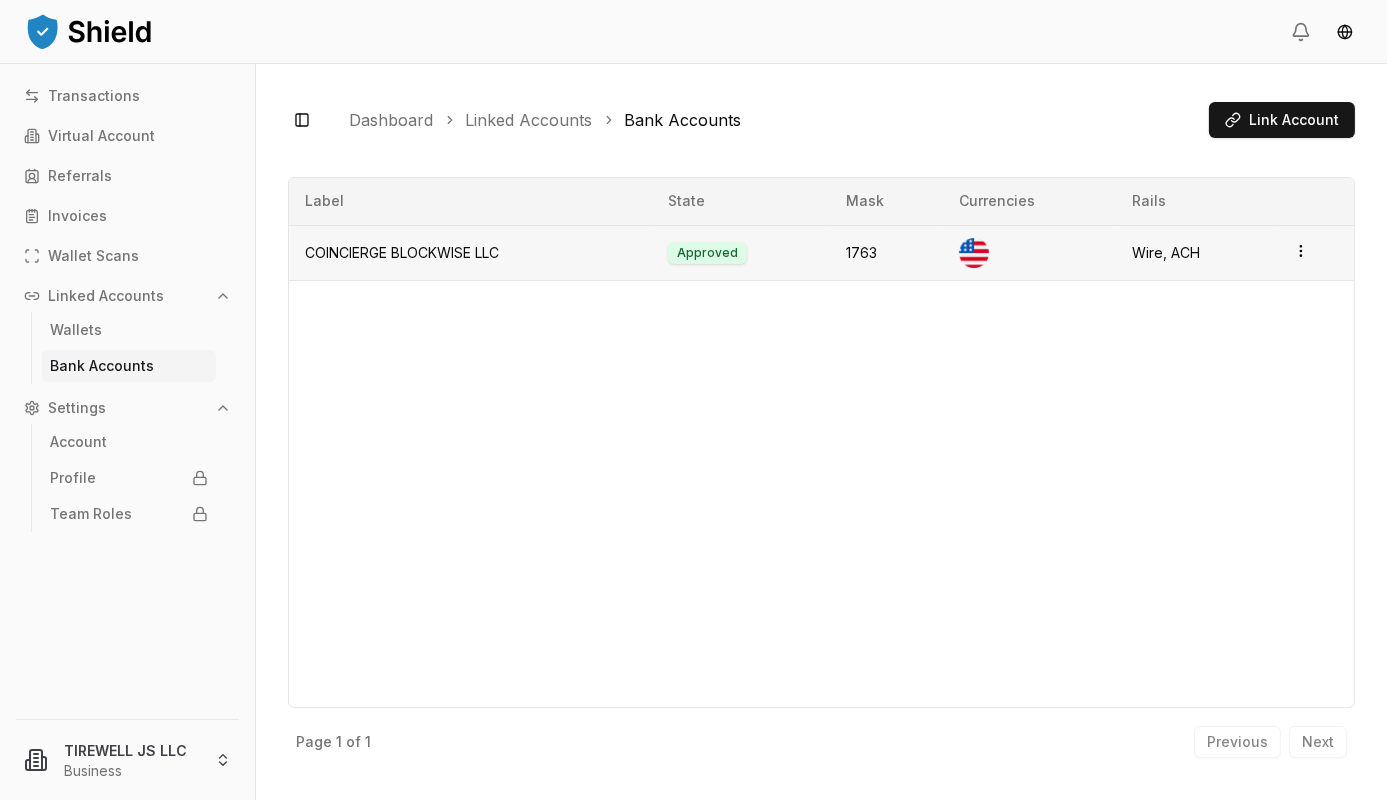click on "Transactions Virtual Account Referrals Invoices Wallet Scans Linked Accounts Wallets Bank Accounts Settings Account Profile Team Roles TIREWELL JS LLC Business Toggle Sidebar Dashboard Linked Accounts Bank Accounts Link Account COINCIERGE BLOCKWISE LLC Approved 1763 Currencies Rails Wire, ACH Page 1 of 1 Previous Next Label [STATE] Mask Currencies Rails COINCIERGE BLOCKWISE LLC Approved 1763 Wire, ACH Page 1 of 1 Previous Next" at bounding box center (693, 400) 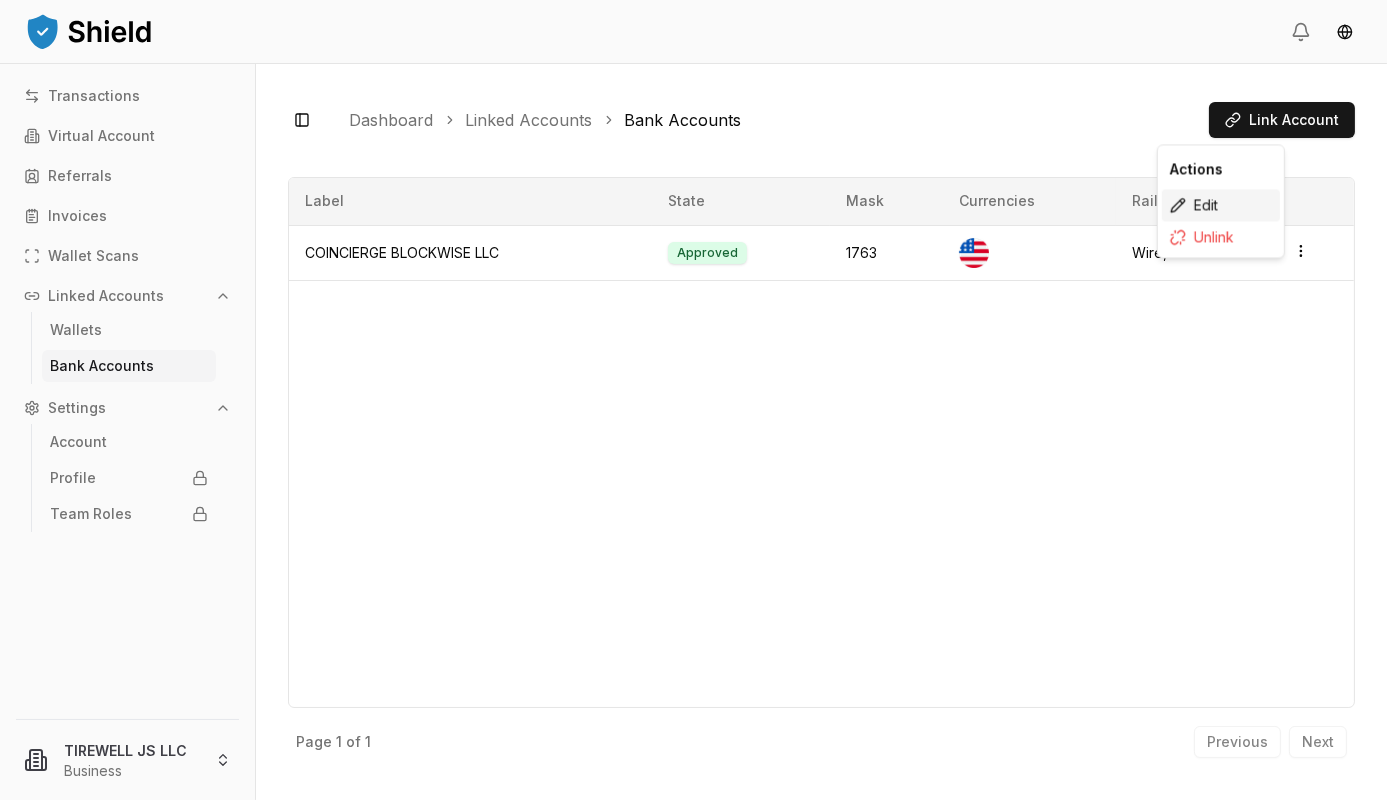 click on "Edit" at bounding box center [1221, 205] 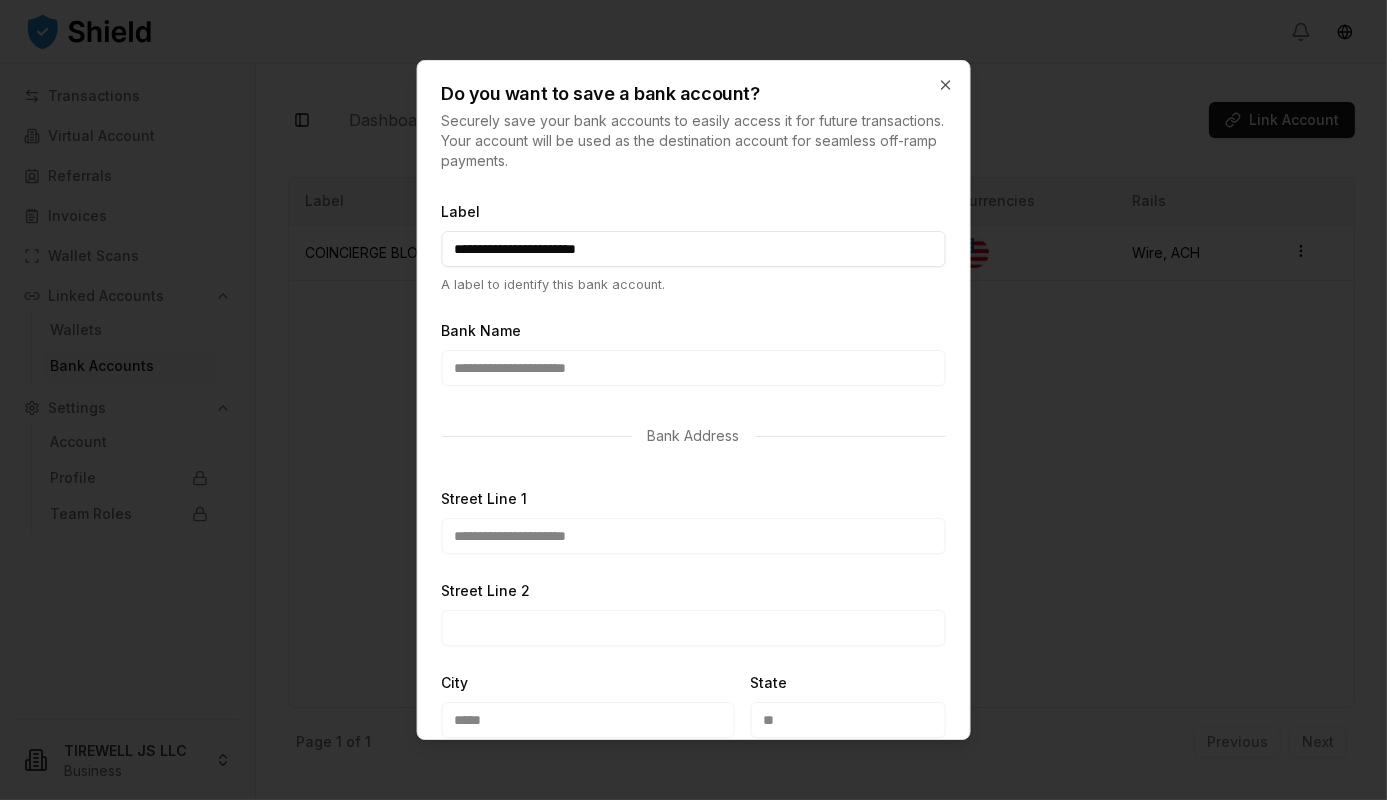 click on "Do you want to save a bank account?" at bounding box center [693, 94] 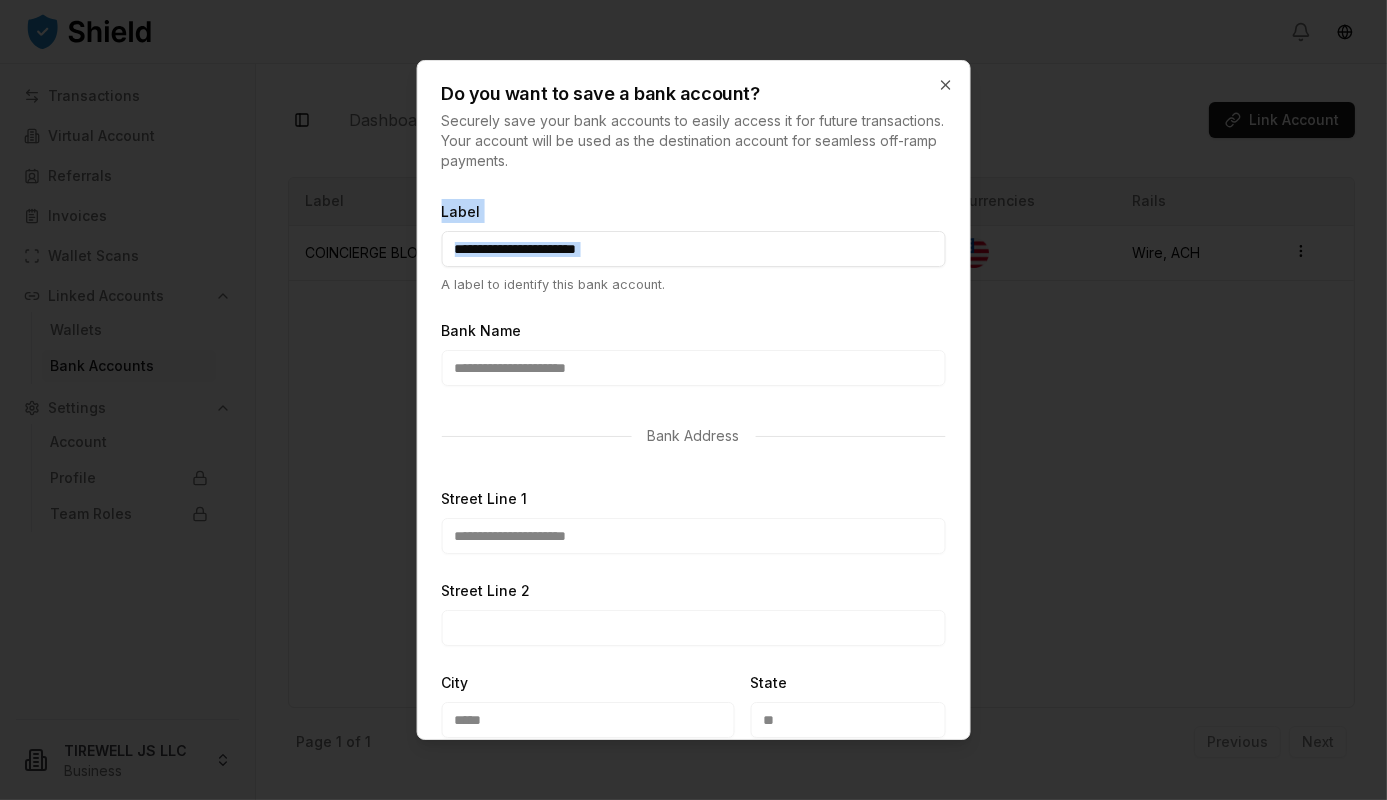 drag, startPoint x: 662, startPoint y: 243, endPoint x: 443, endPoint y: 257, distance: 219.44704 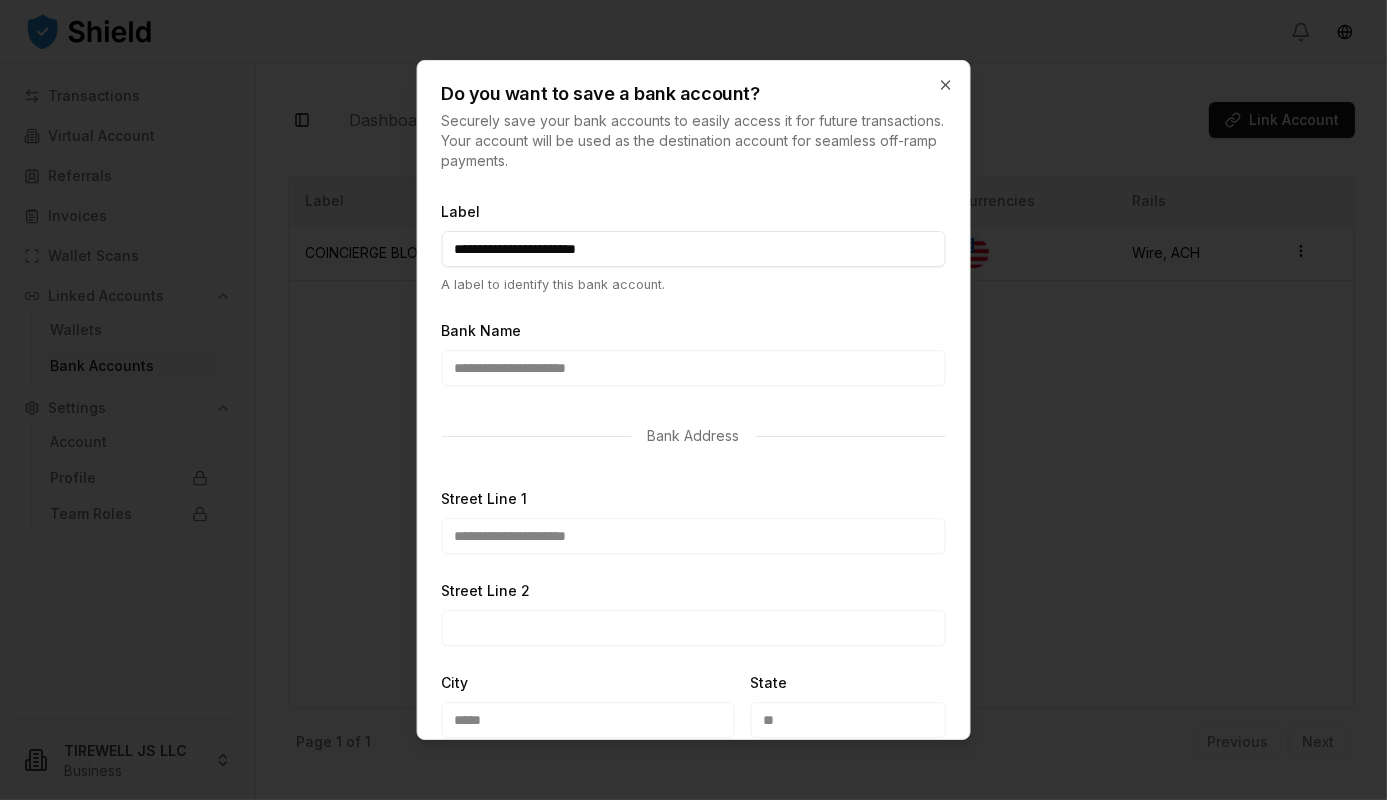 click on "**********" at bounding box center [693, 352] 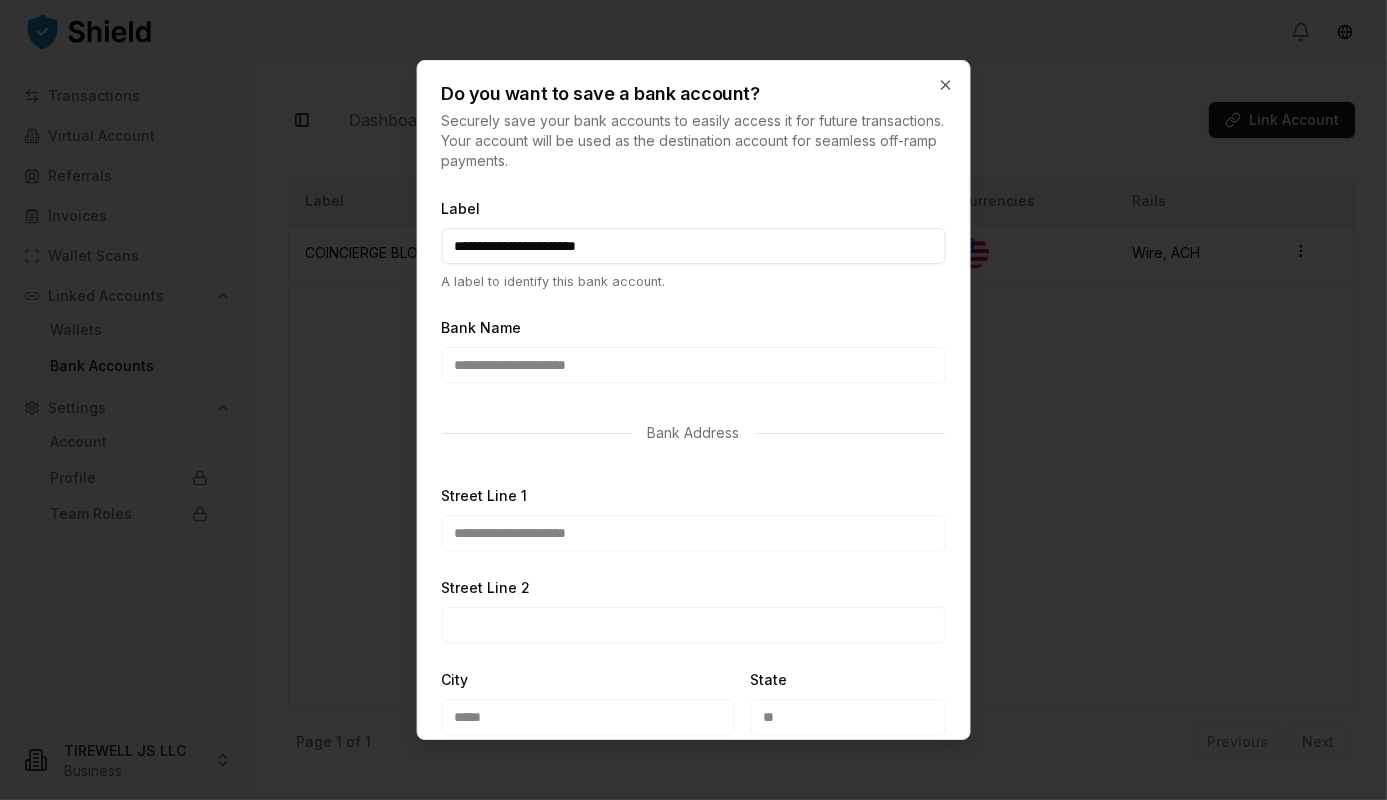 scroll, scrollTop: 0, scrollLeft: 0, axis: both 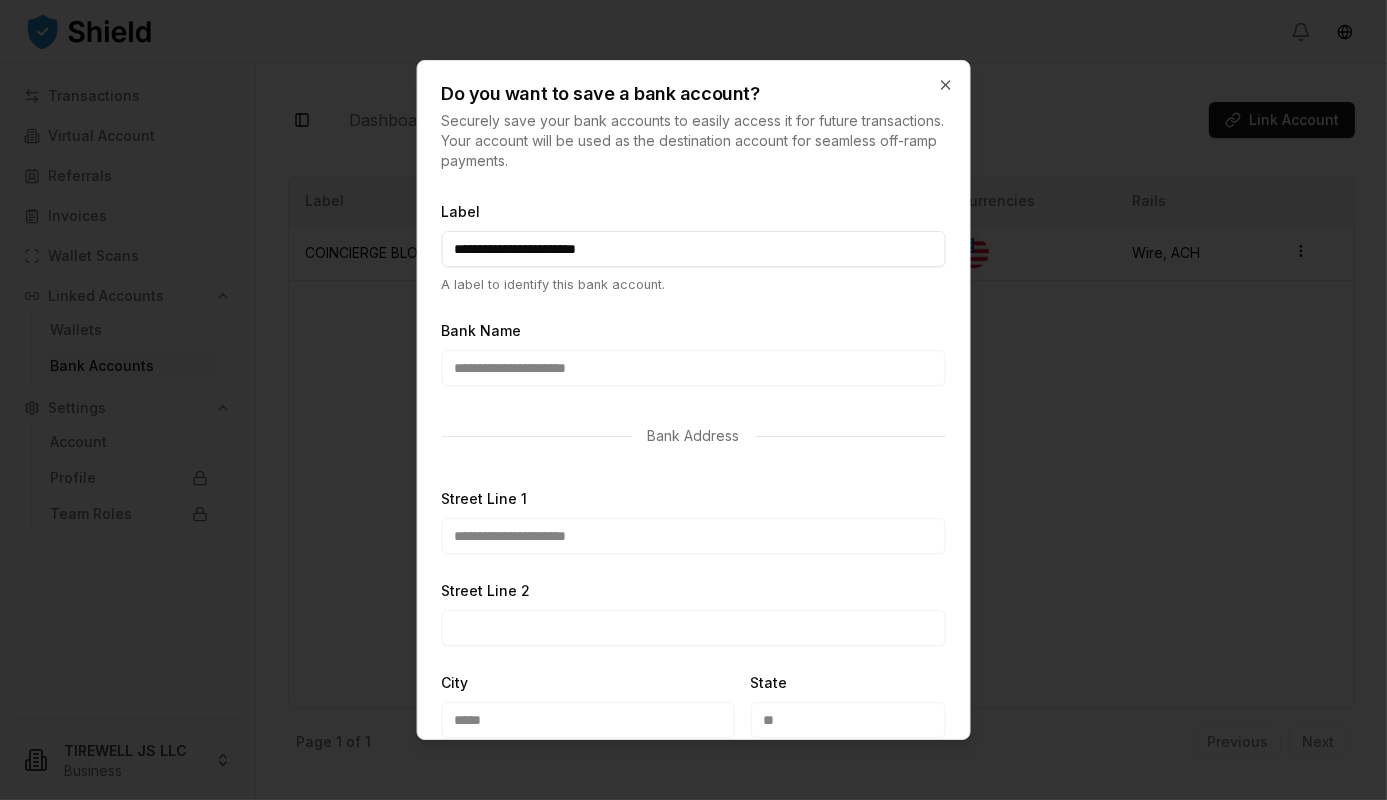 click on "**********" at bounding box center [693, 249] 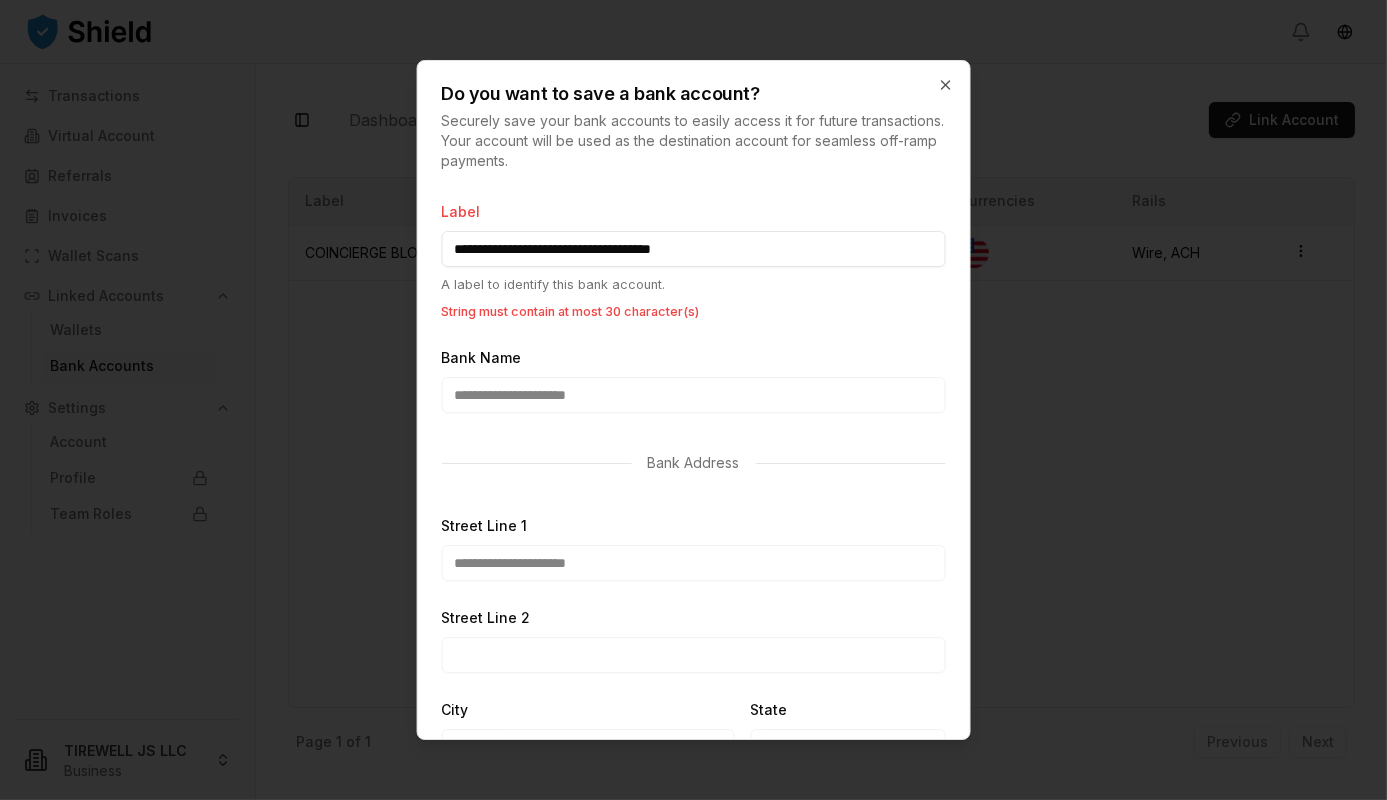 drag, startPoint x: 797, startPoint y: 245, endPoint x: 291, endPoint y: 259, distance: 506.19363 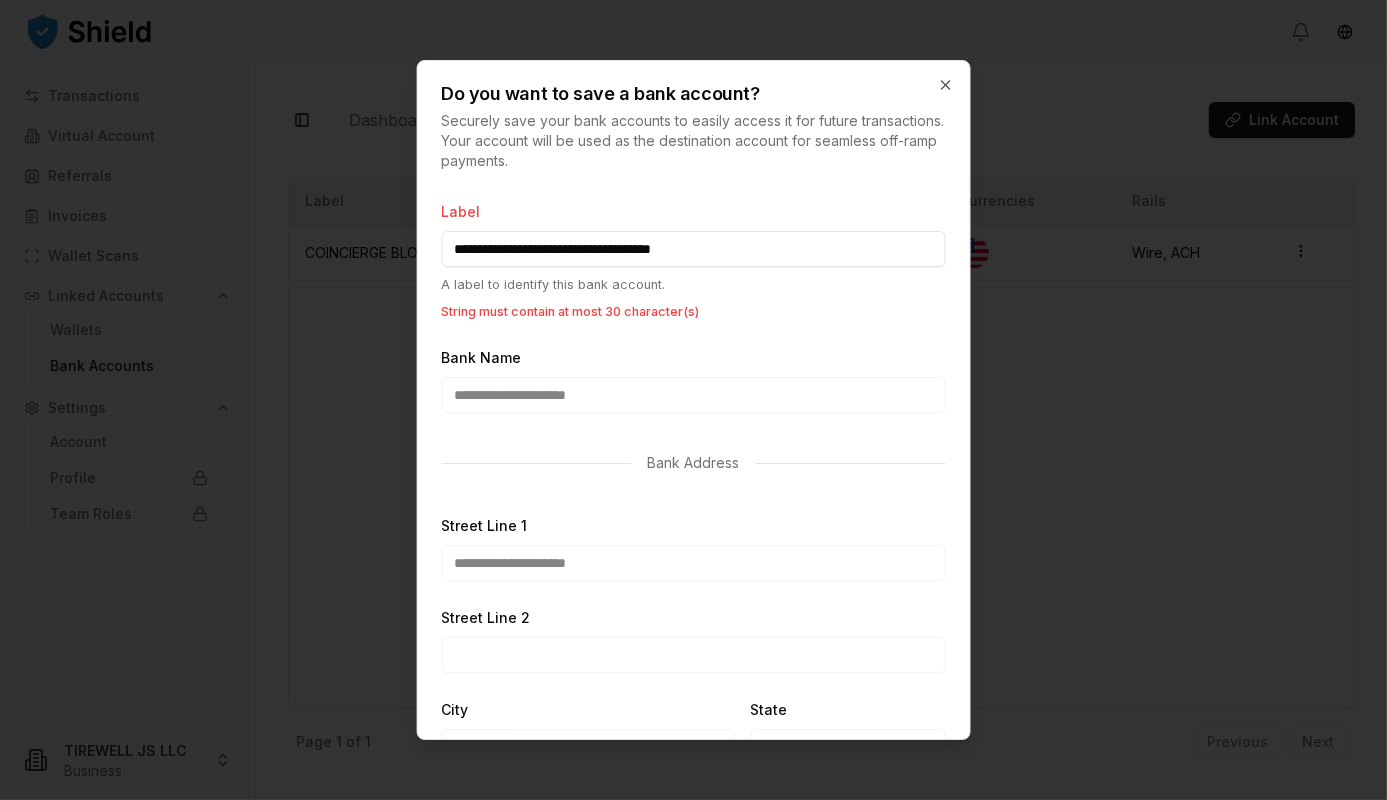 click on "**********" at bounding box center [693, 400] 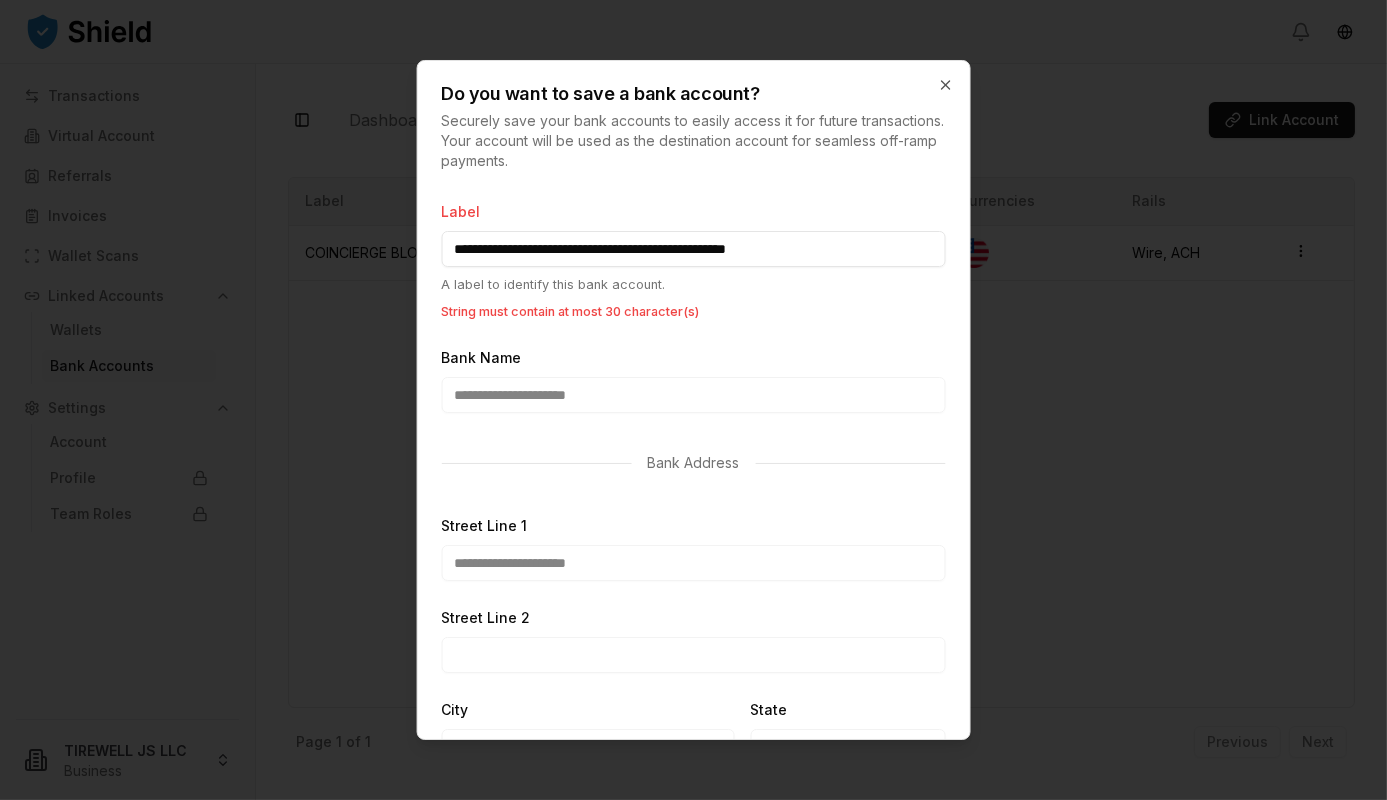 click on "**********" at bounding box center (693, 249) 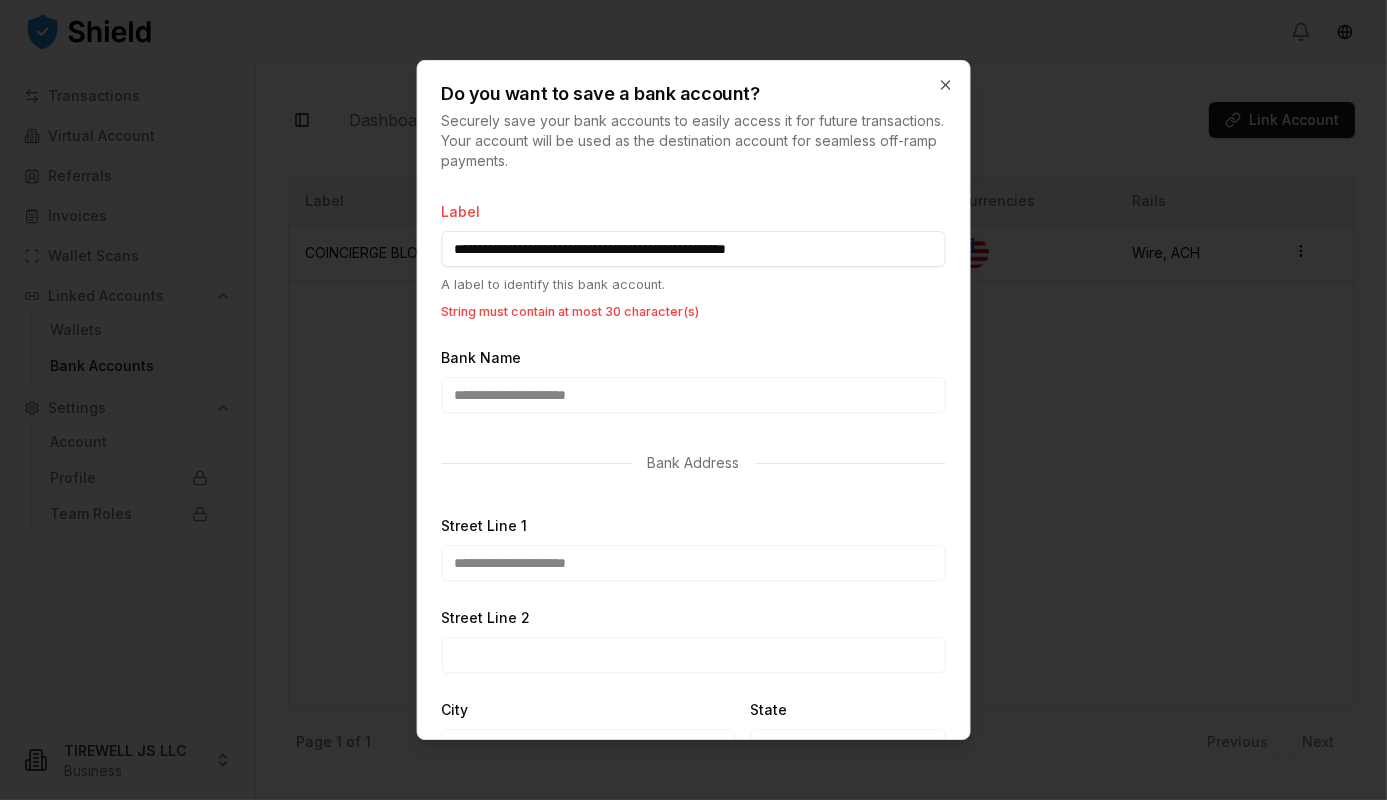 drag, startPoint x: 454, startPoint y: 246, endPoint x: 945, endPoint y: 259, distance: 491.17206 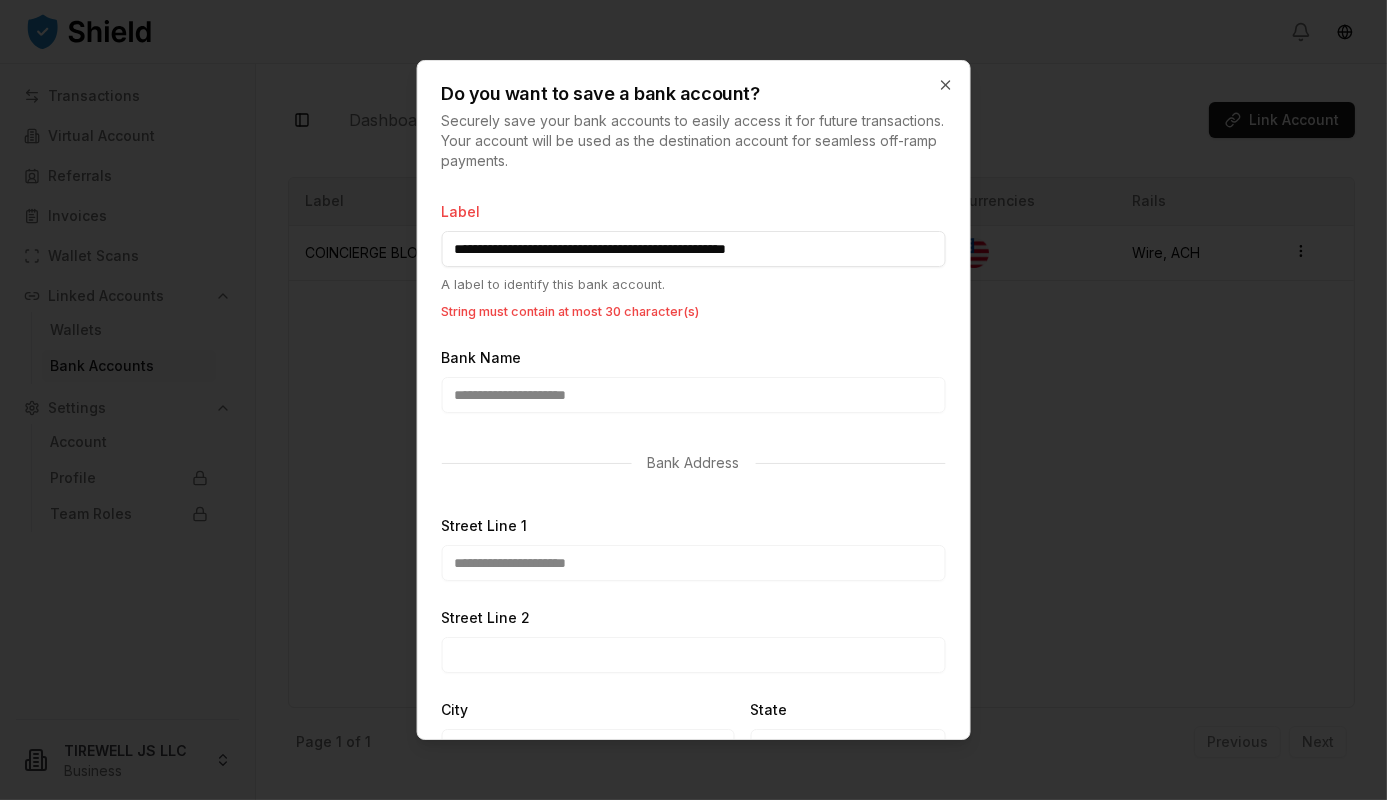 click on "**********" at bounding box center [693, 463] 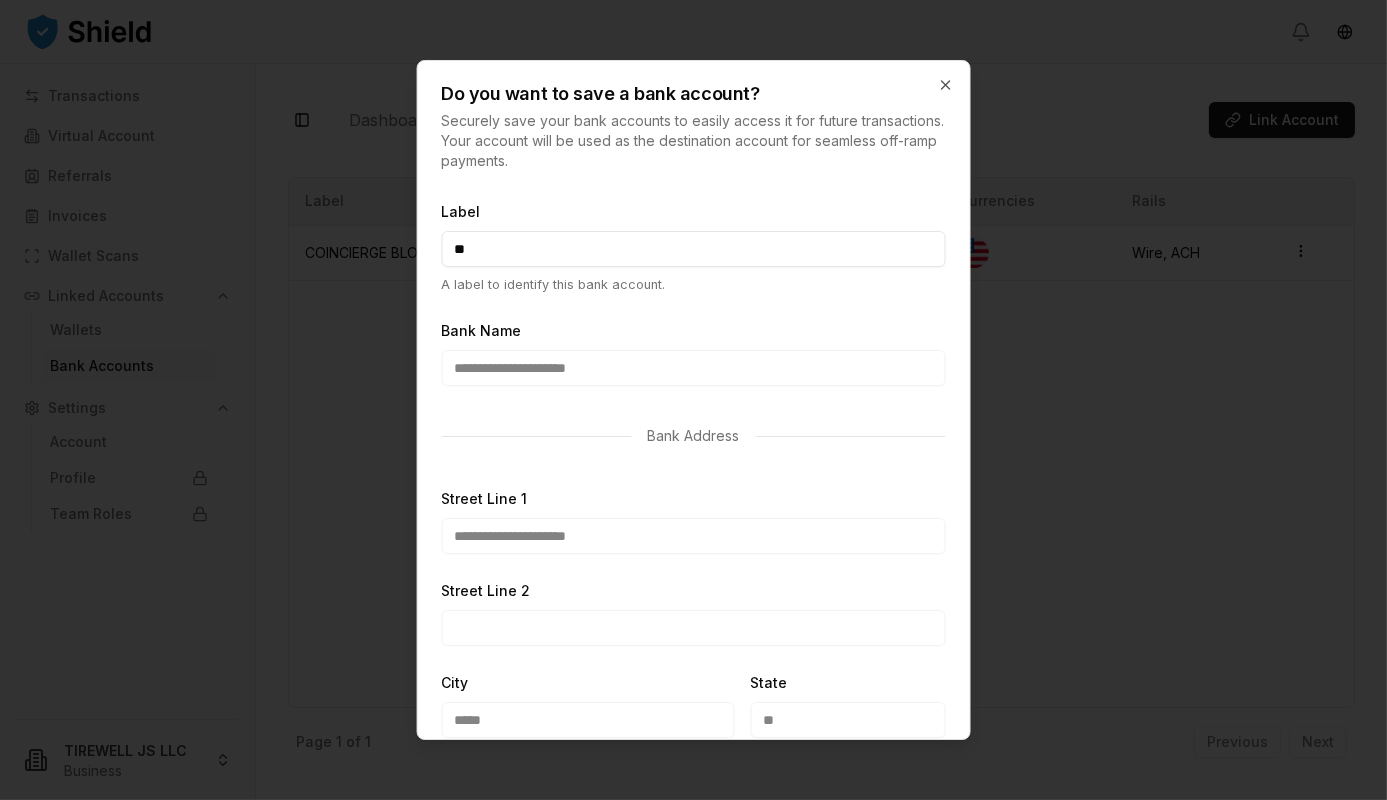 type on "*" 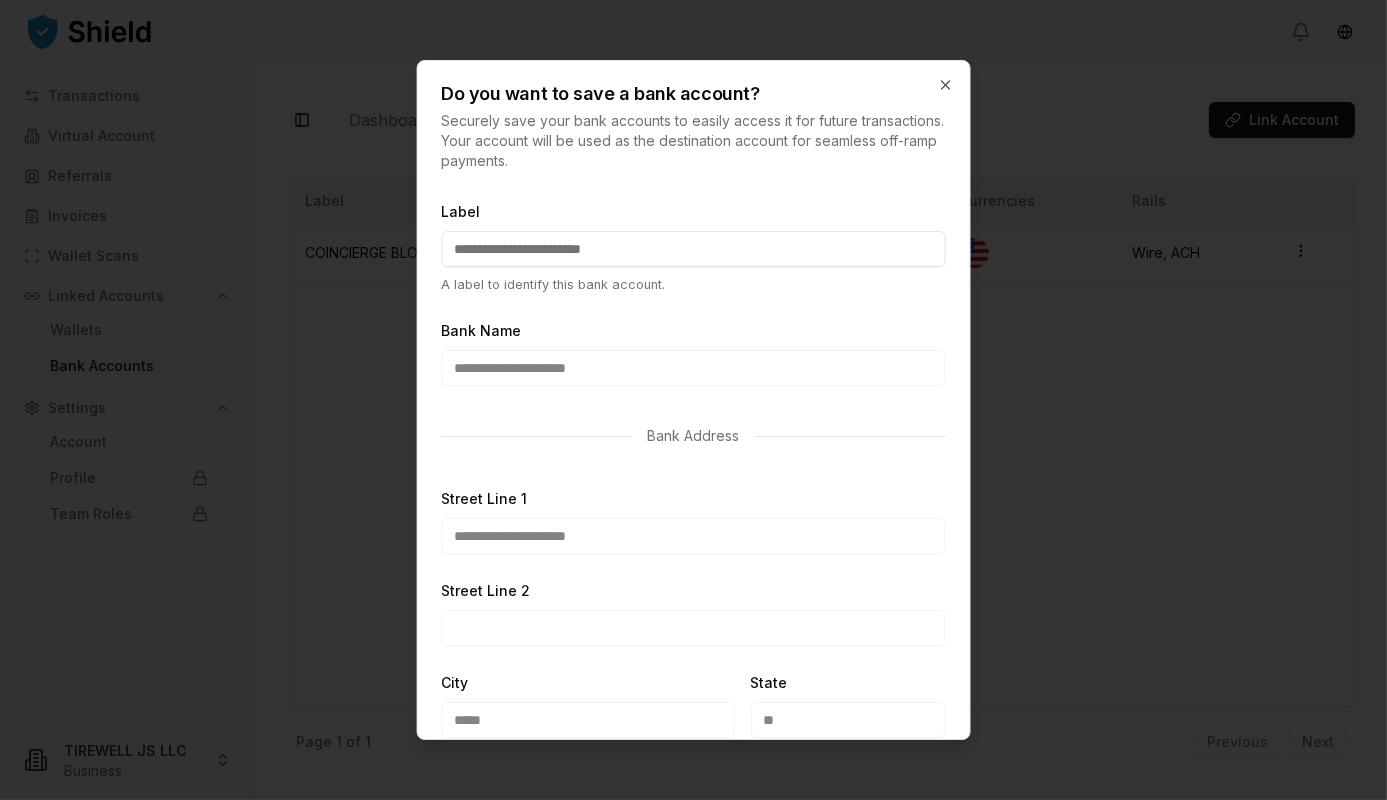 paste on "**********" 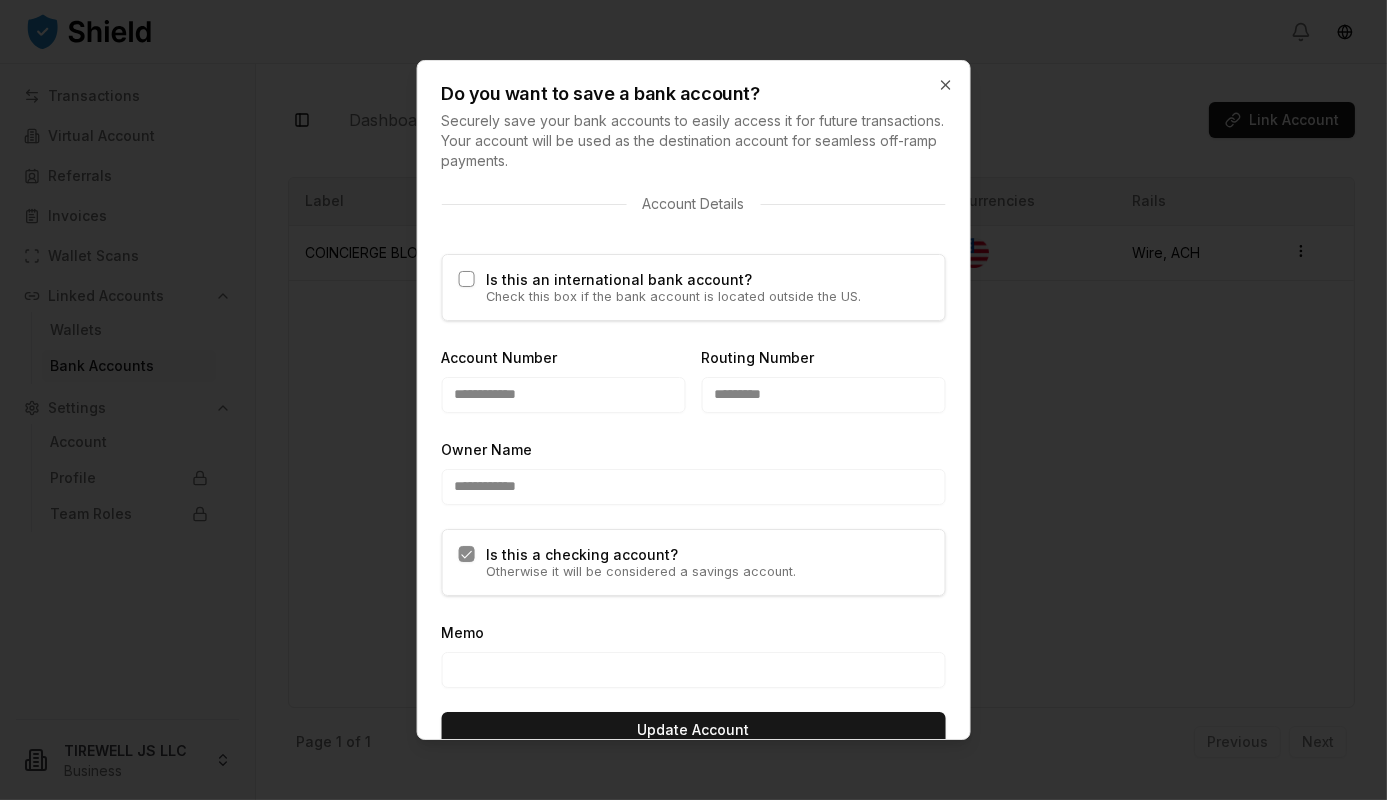 scroll, scrollTop: 1152, scrollLeft: 0, axis: vertical 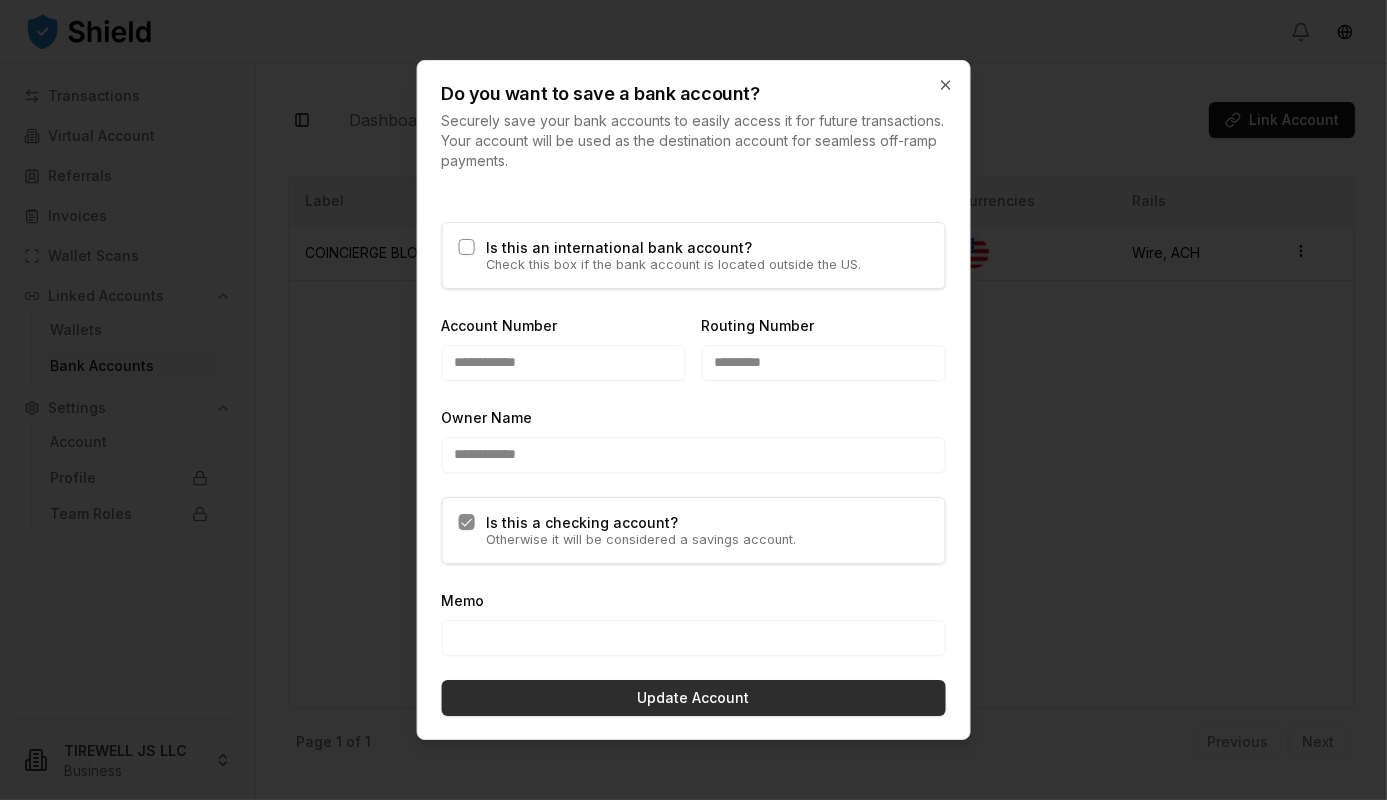 type on "**********" 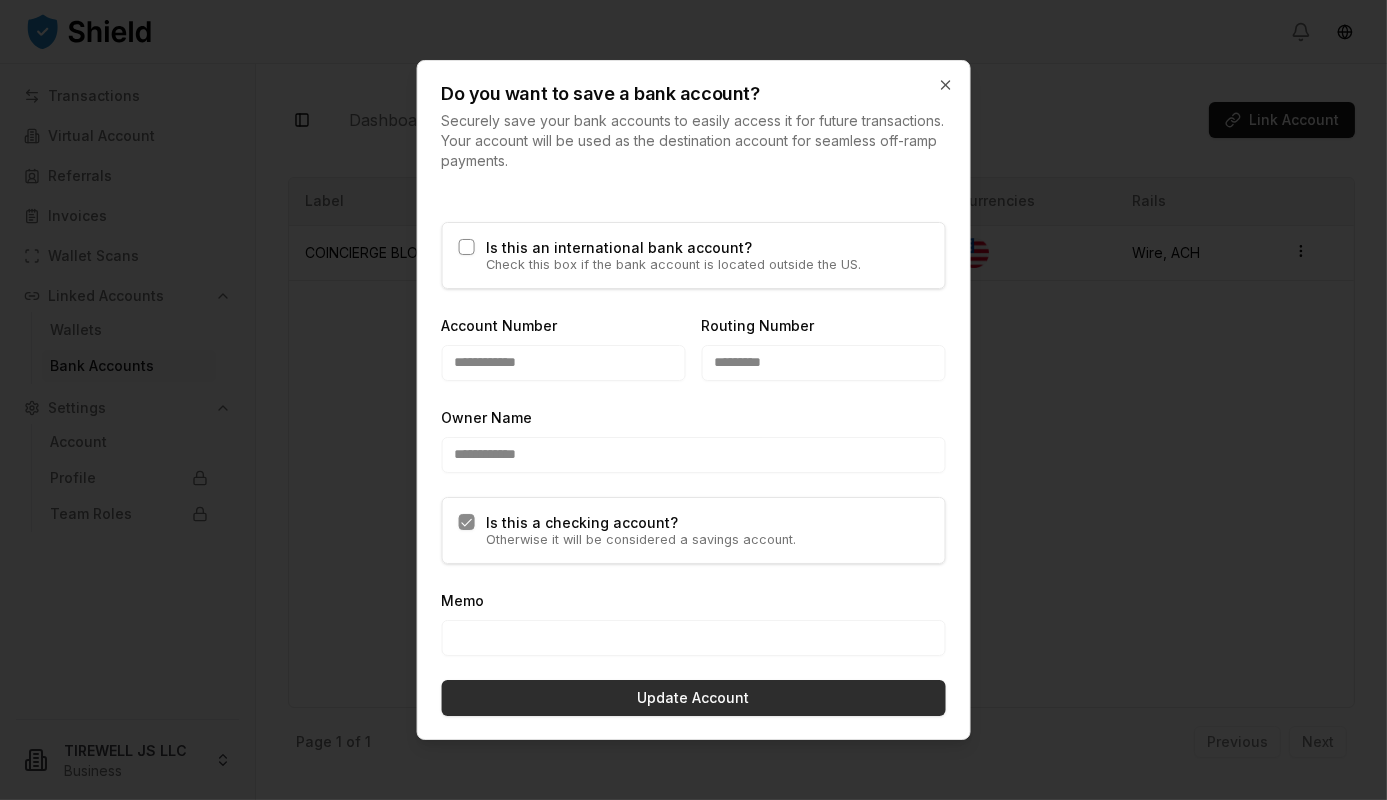 click on "Update Account" at bounding box center [693, 698] 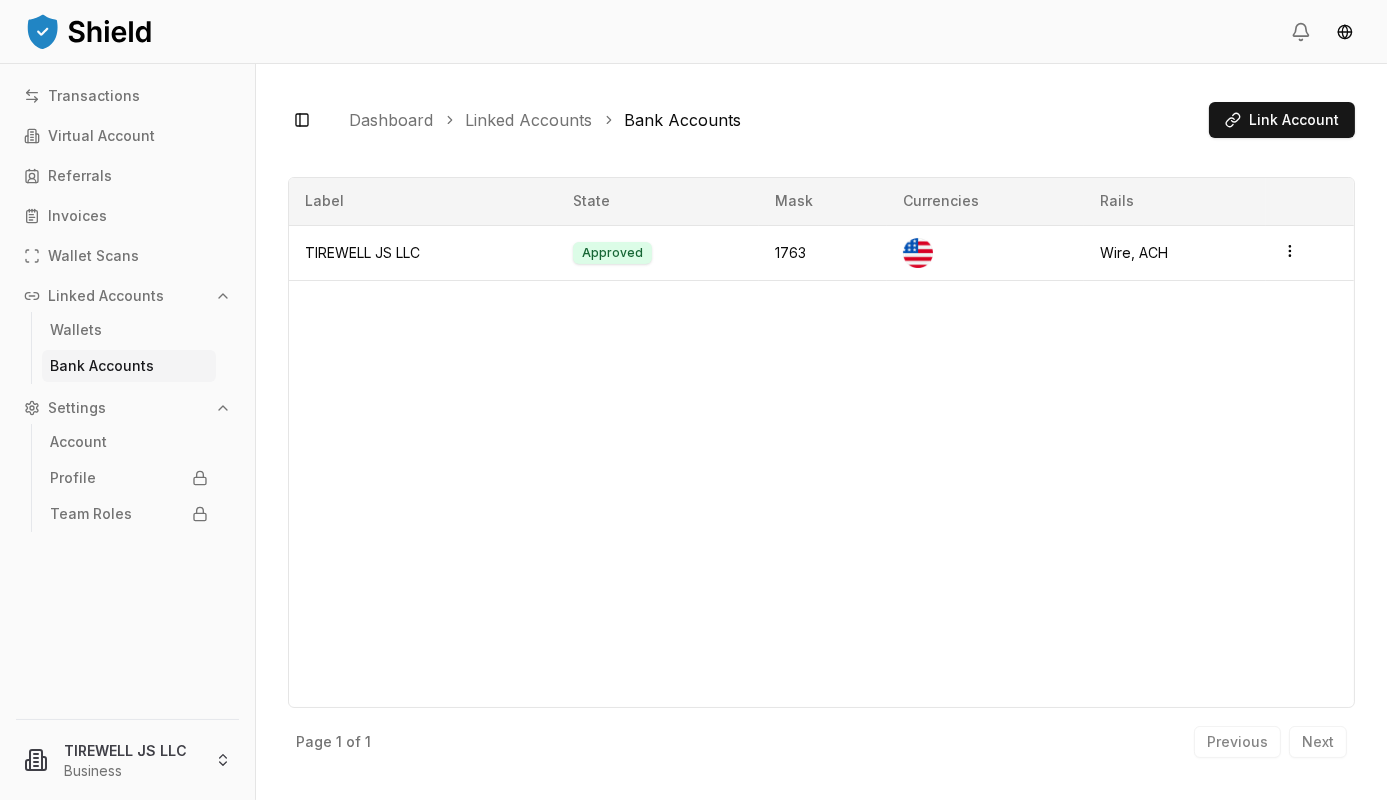 click on "Label [STATE] Mask Currencies Rails TIREWELL JS LLC Approved 1763 Wire, ACH" at bounding box center (821, 443) 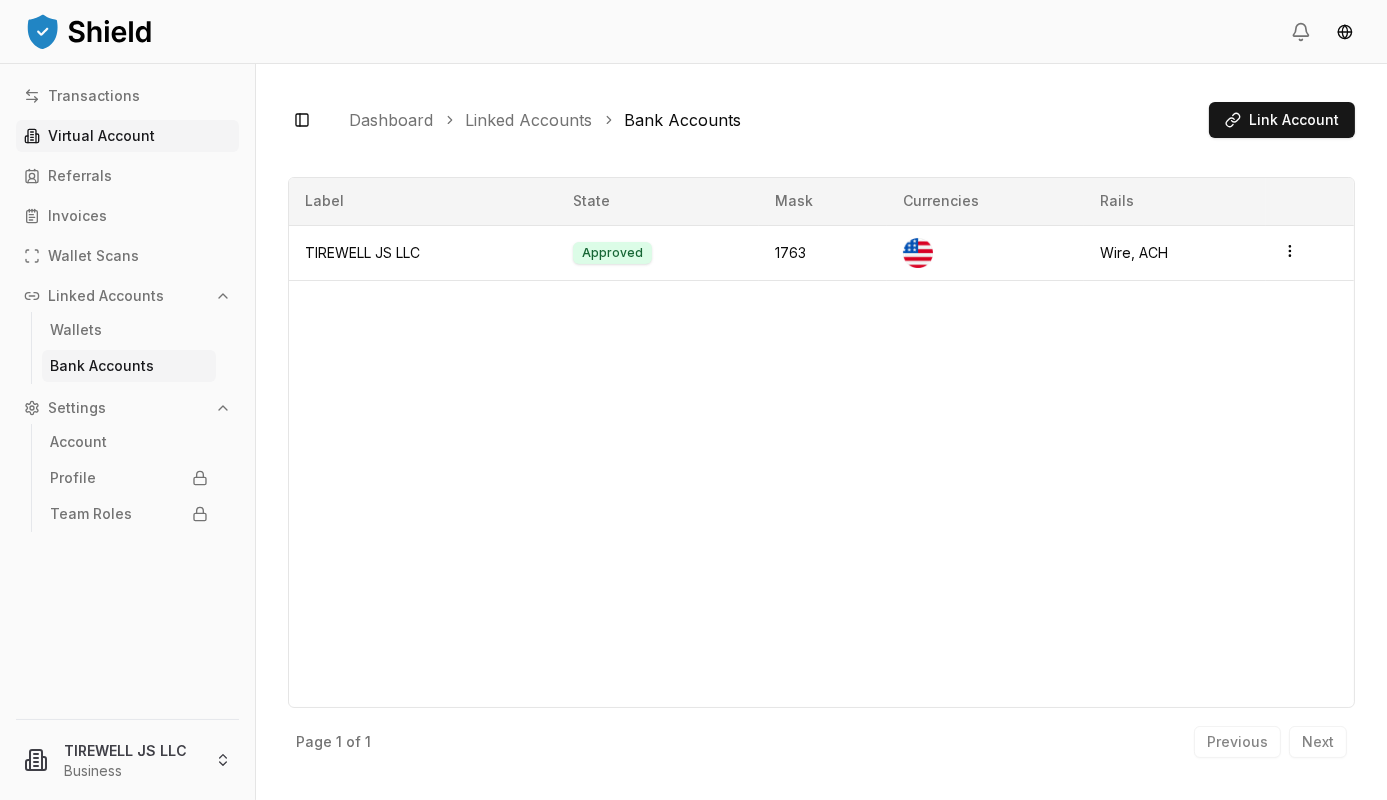 click on "Virtual Account" at bounding box center (101, 136) 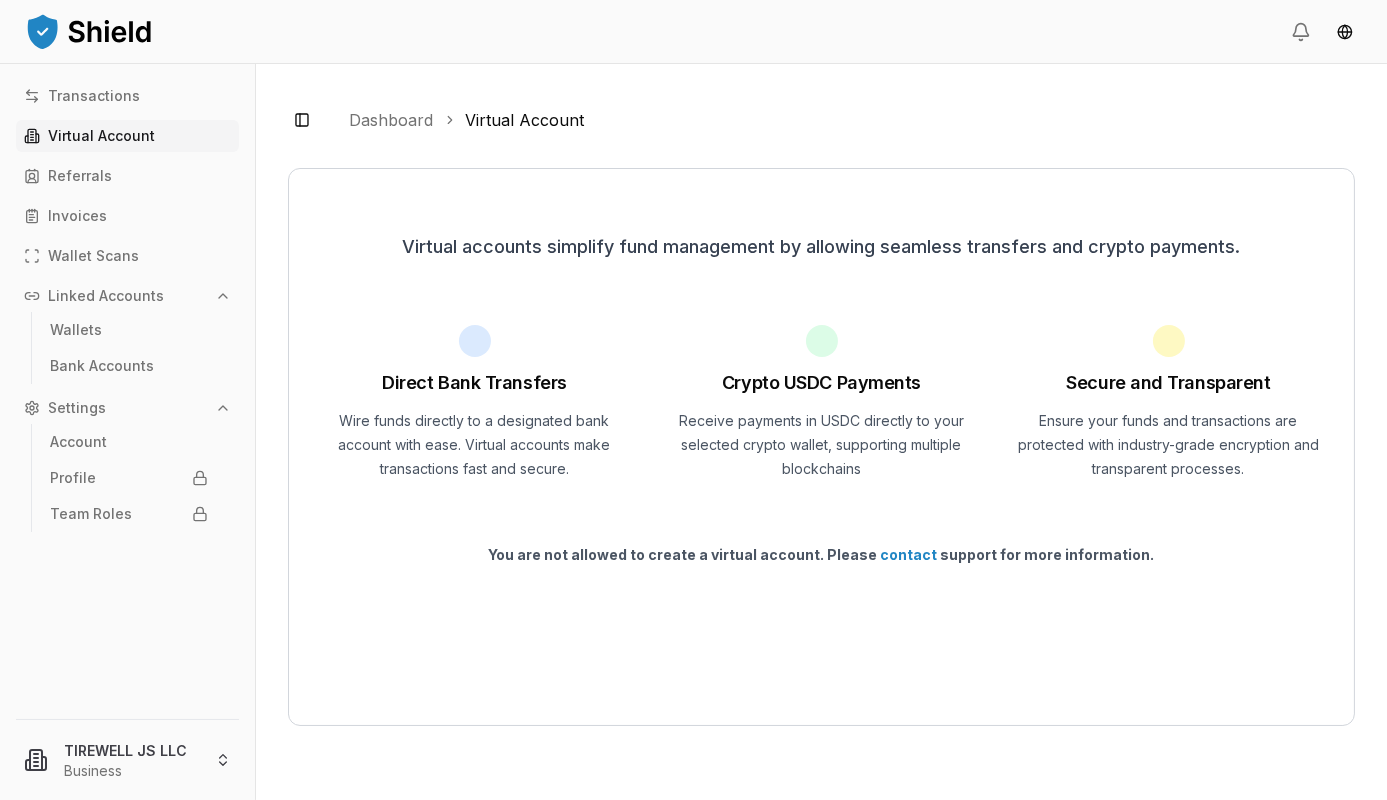 click on "Virtual Account" at bounding box center [101, 136] 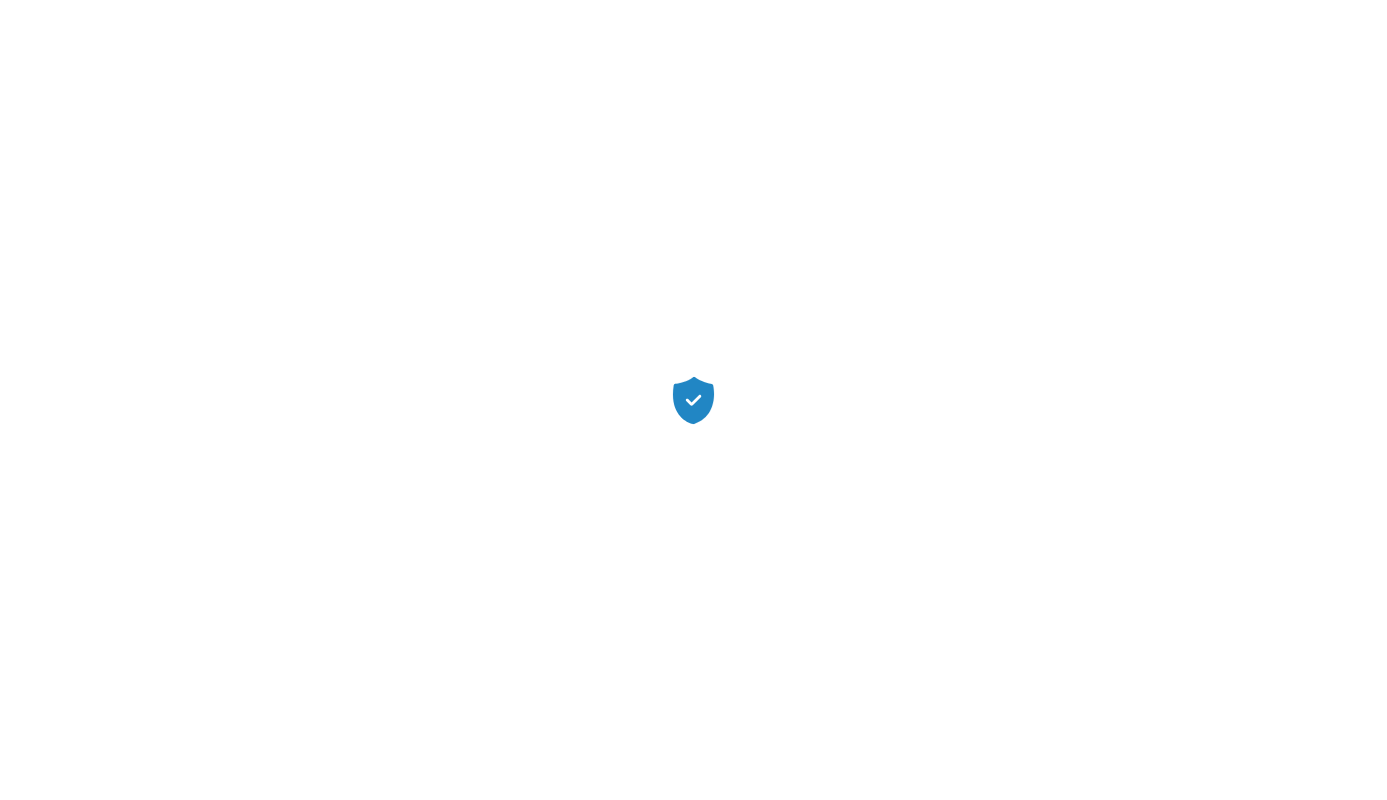 scroll, scrollTop: 0, scrollLeft: 0, axis: both 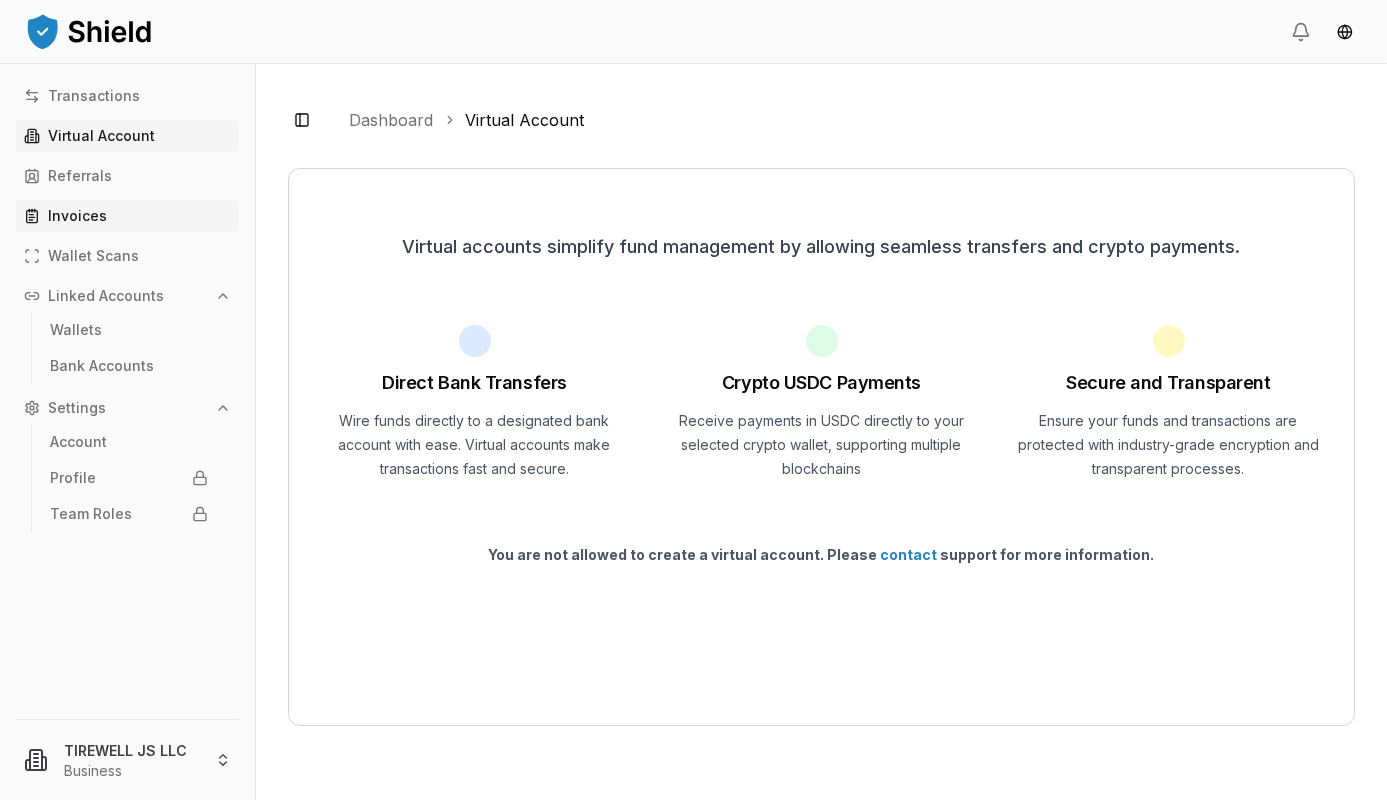 click on "Invoices" at bounding box center (77, 216) 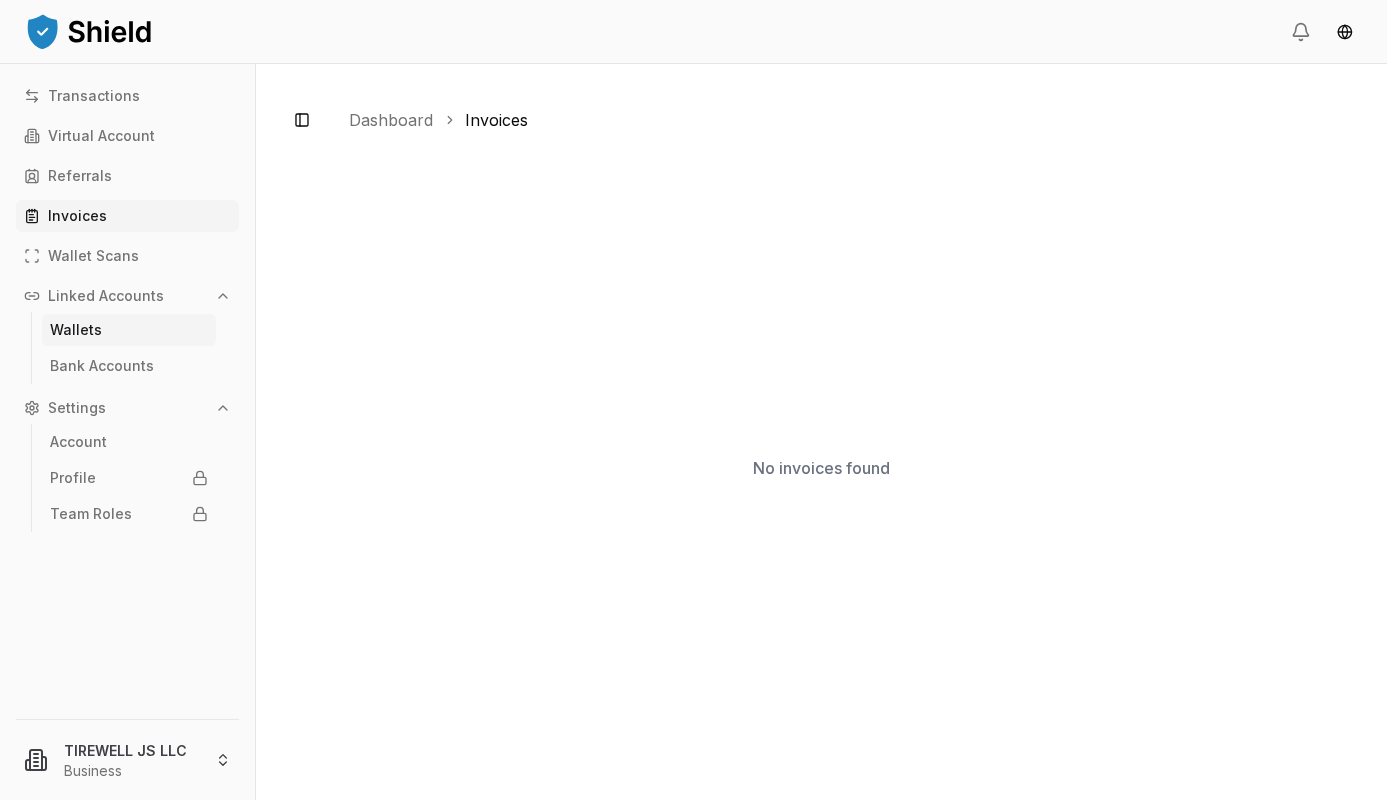 click on "Wallets" at bounding box center (76, 330) 